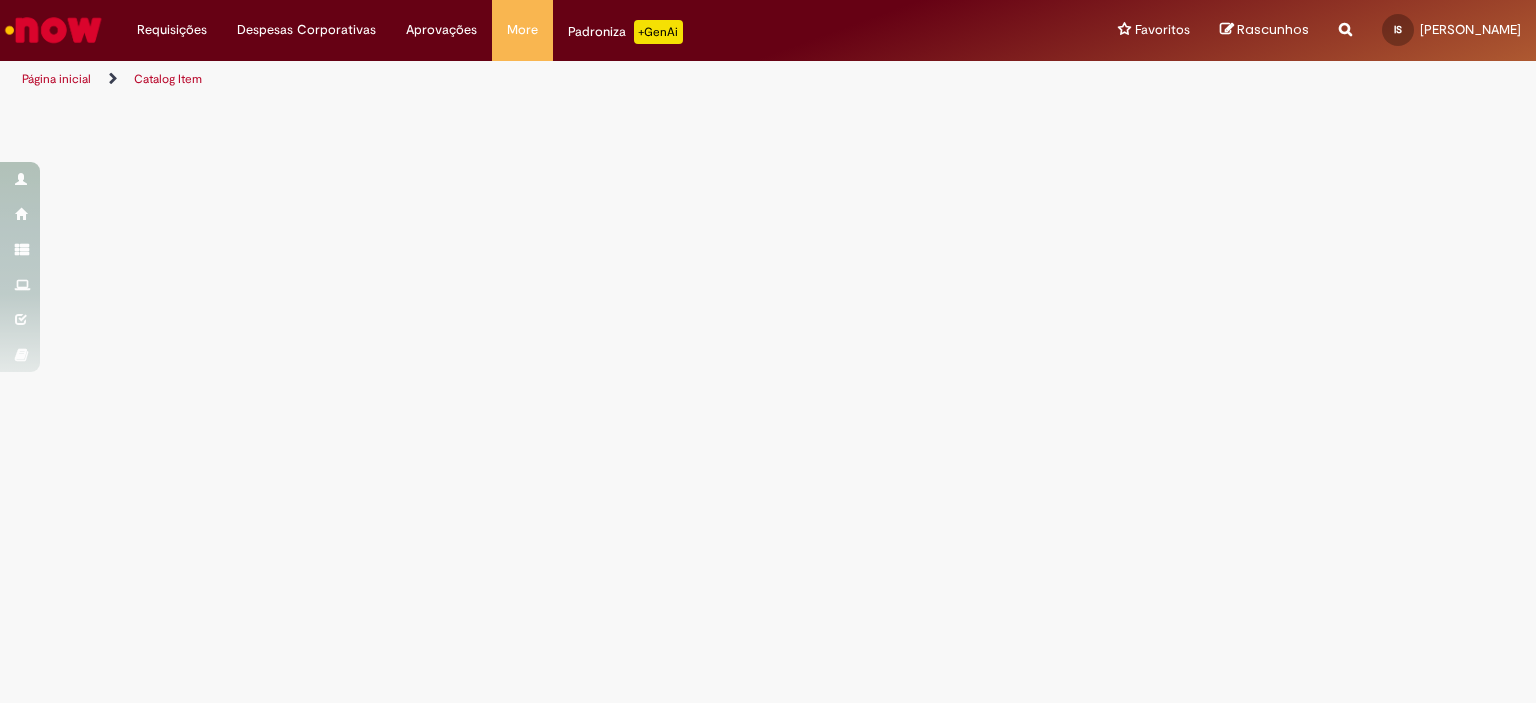 scroll, scrollTop: 0, scrollLeft: 0, axis: both 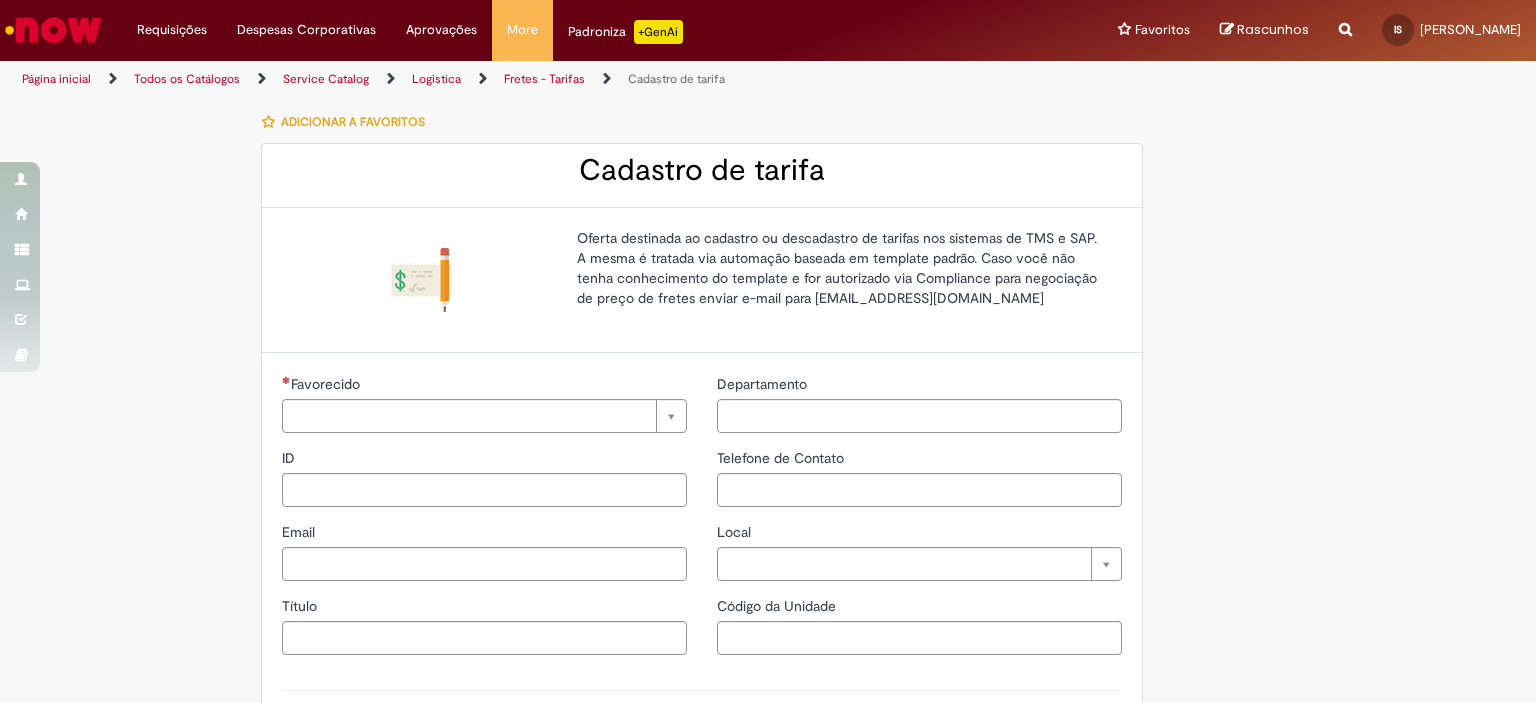 type on "**********" 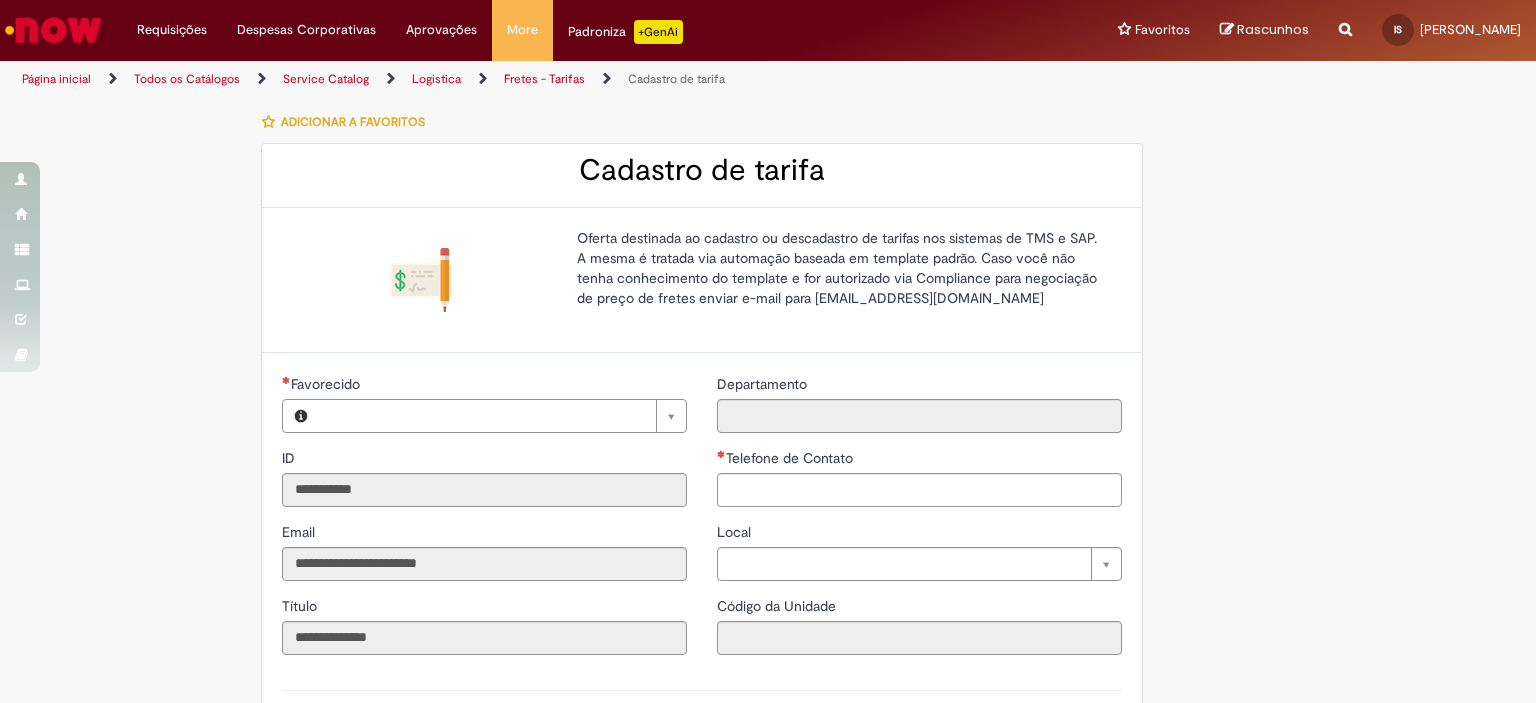 type on "**********" 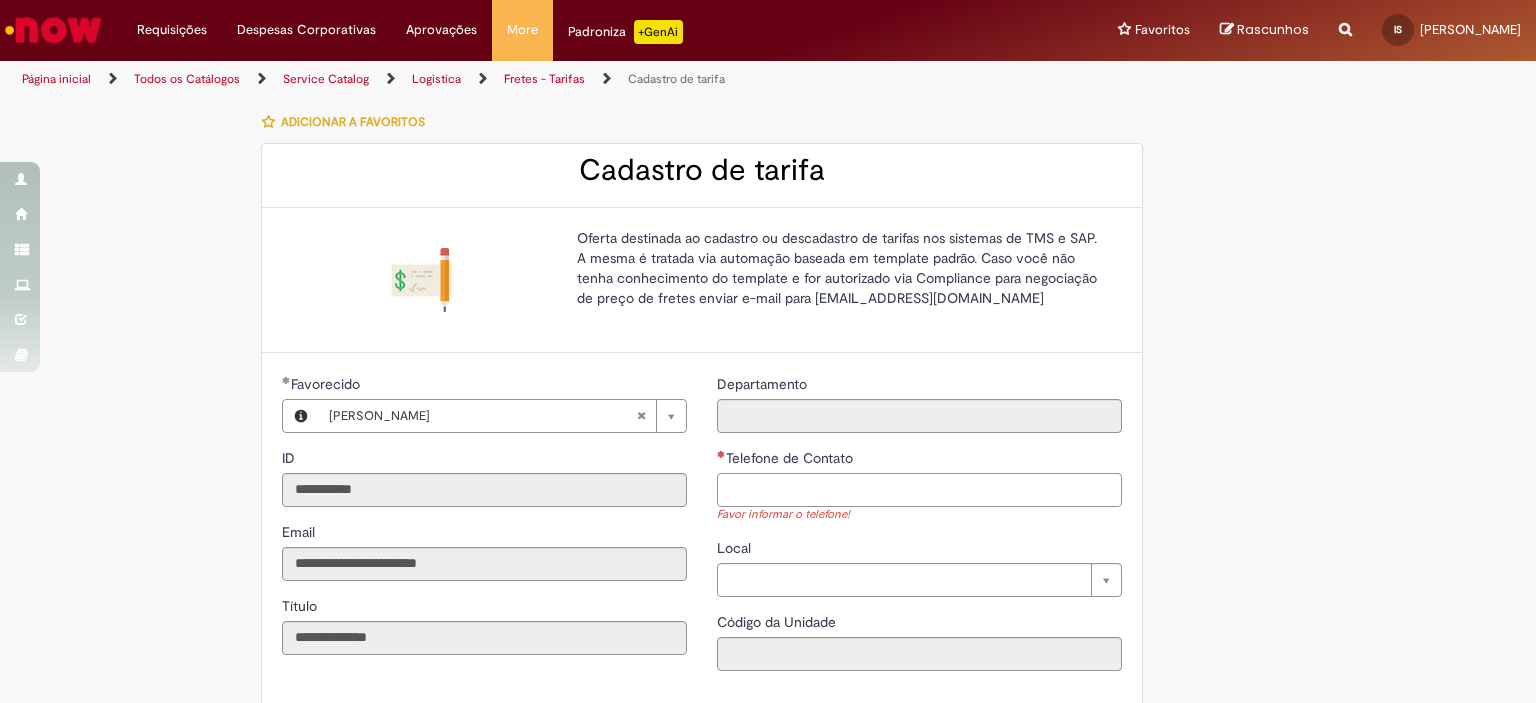 click on "Telefone de Contato" at bounding box center (919, 490) 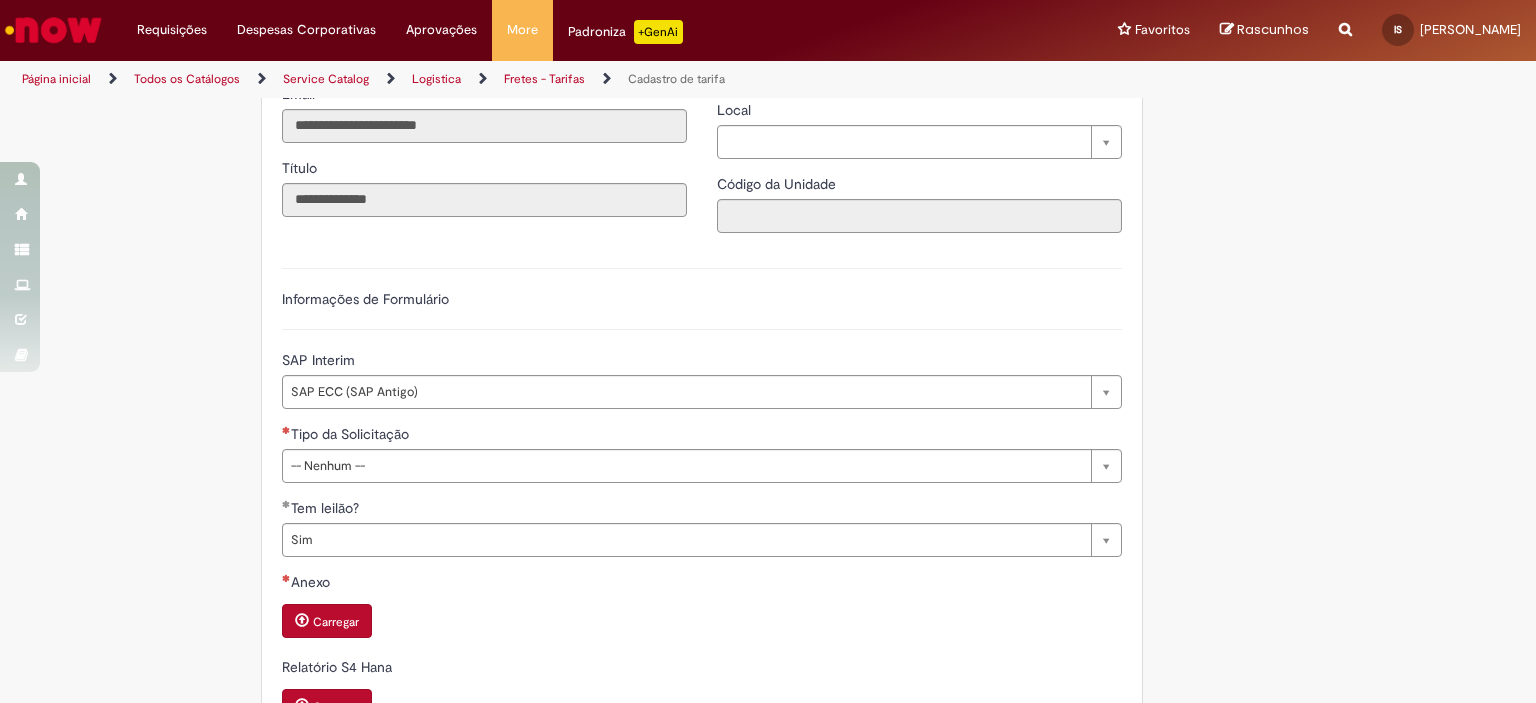 scroll, scrollTop: 440, scrollLeft: 0, axis: vertical 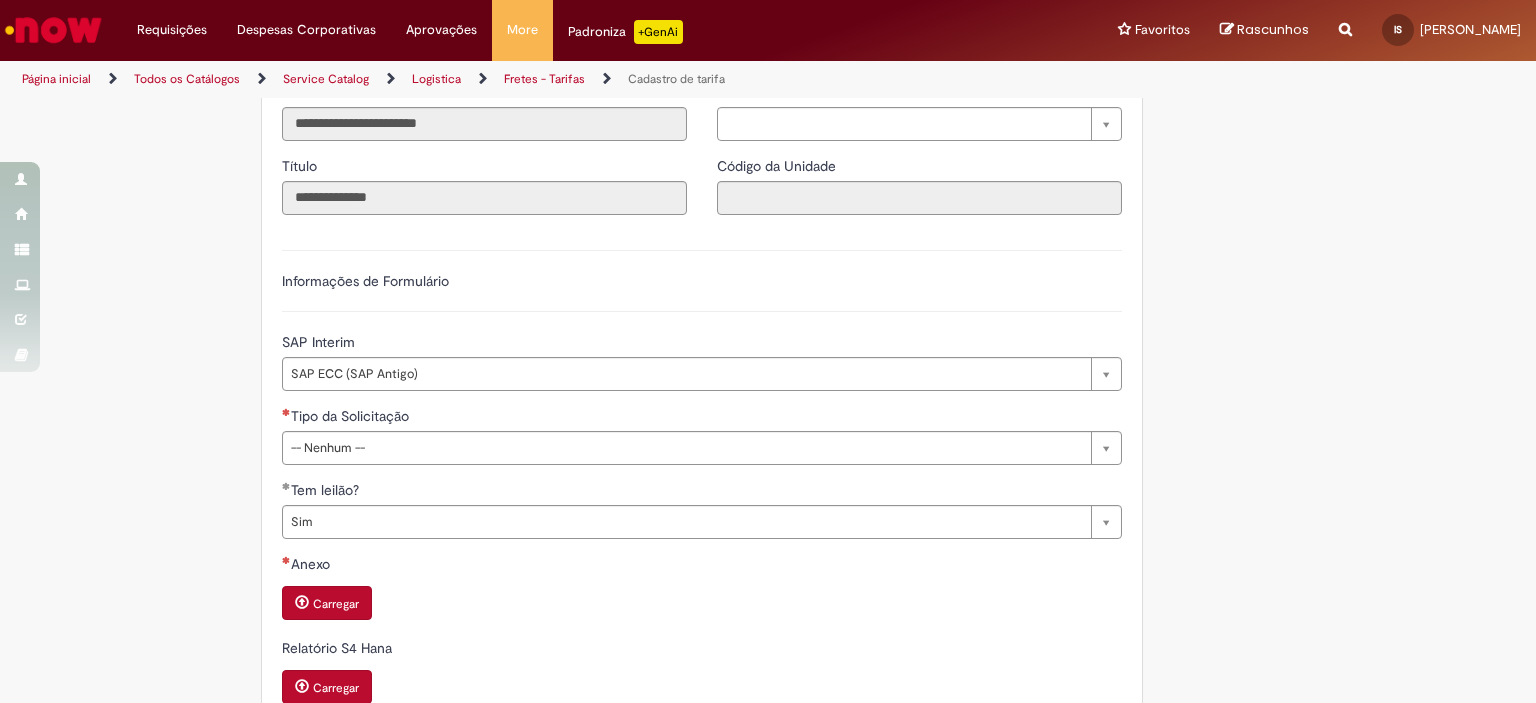 type on "**********" 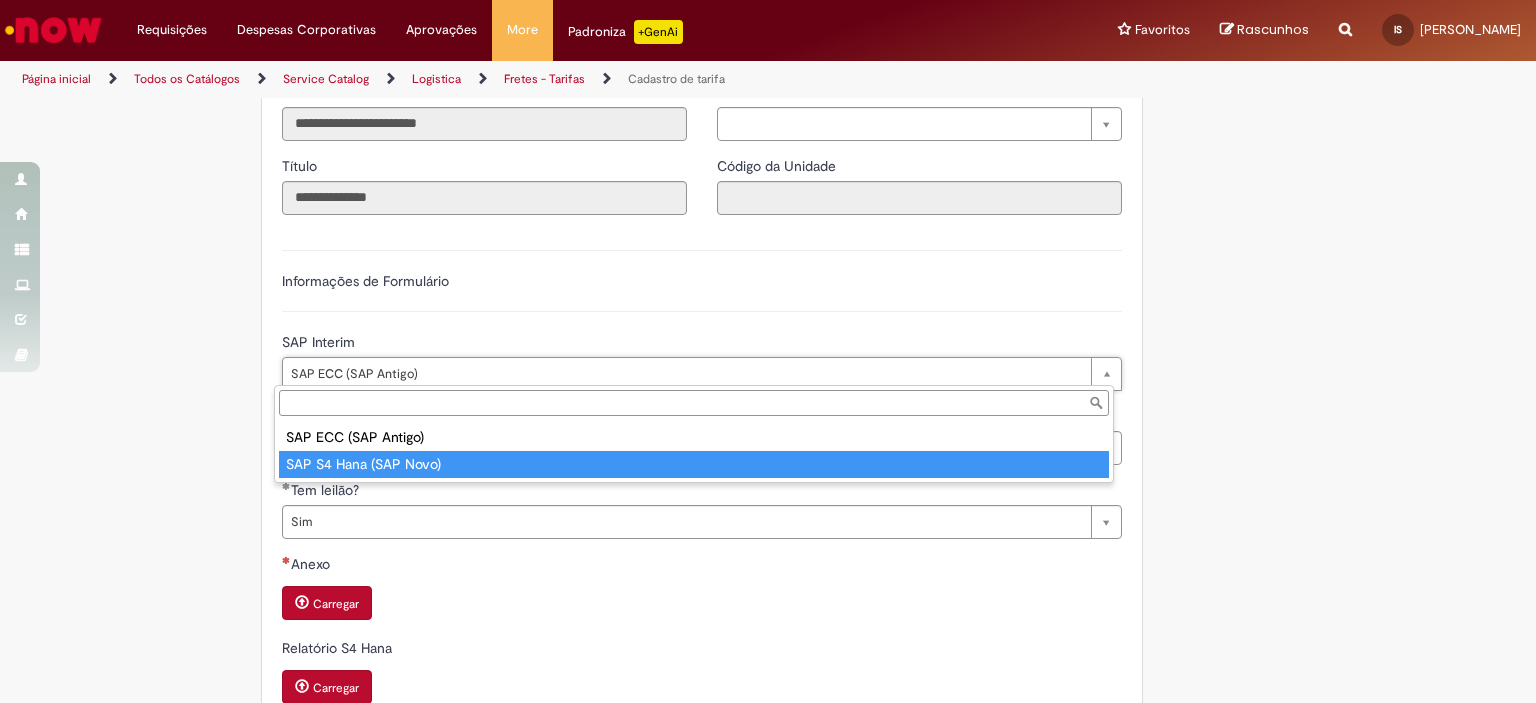 type on "**********" 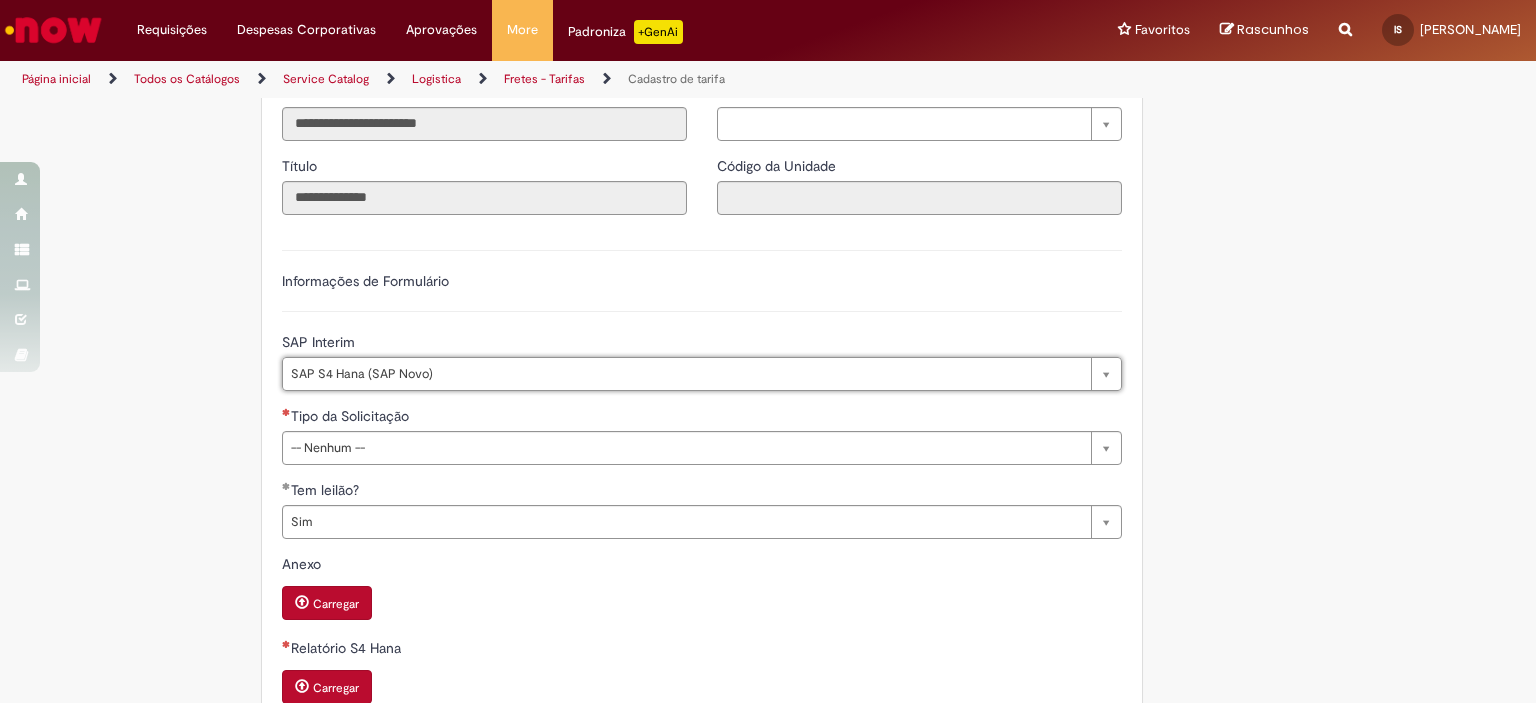 scroll, scrollTop: 0, scrollLeft: 137, axis: horizontal 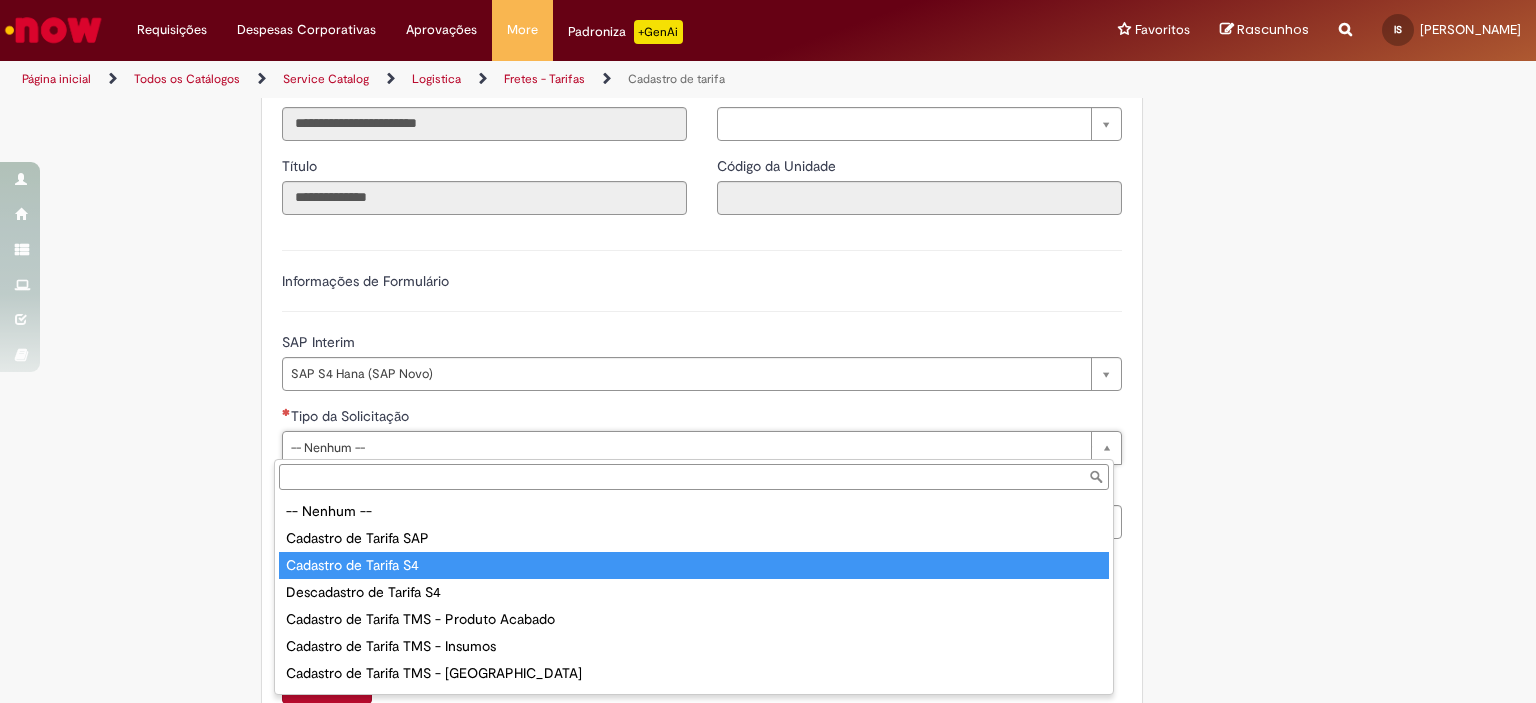 type on "**********" 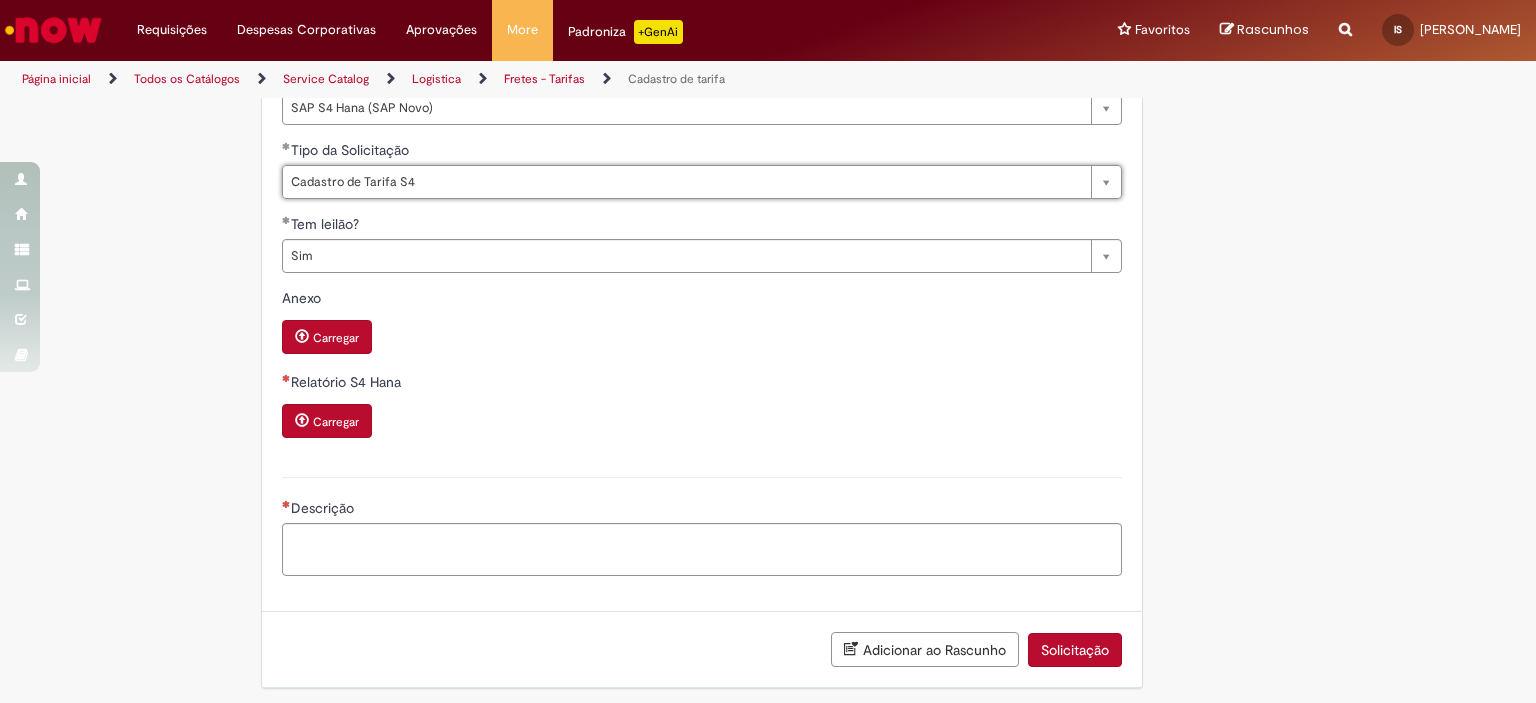 scroll, scrollTop: 710, scrollLeft: 0, axis: vertical 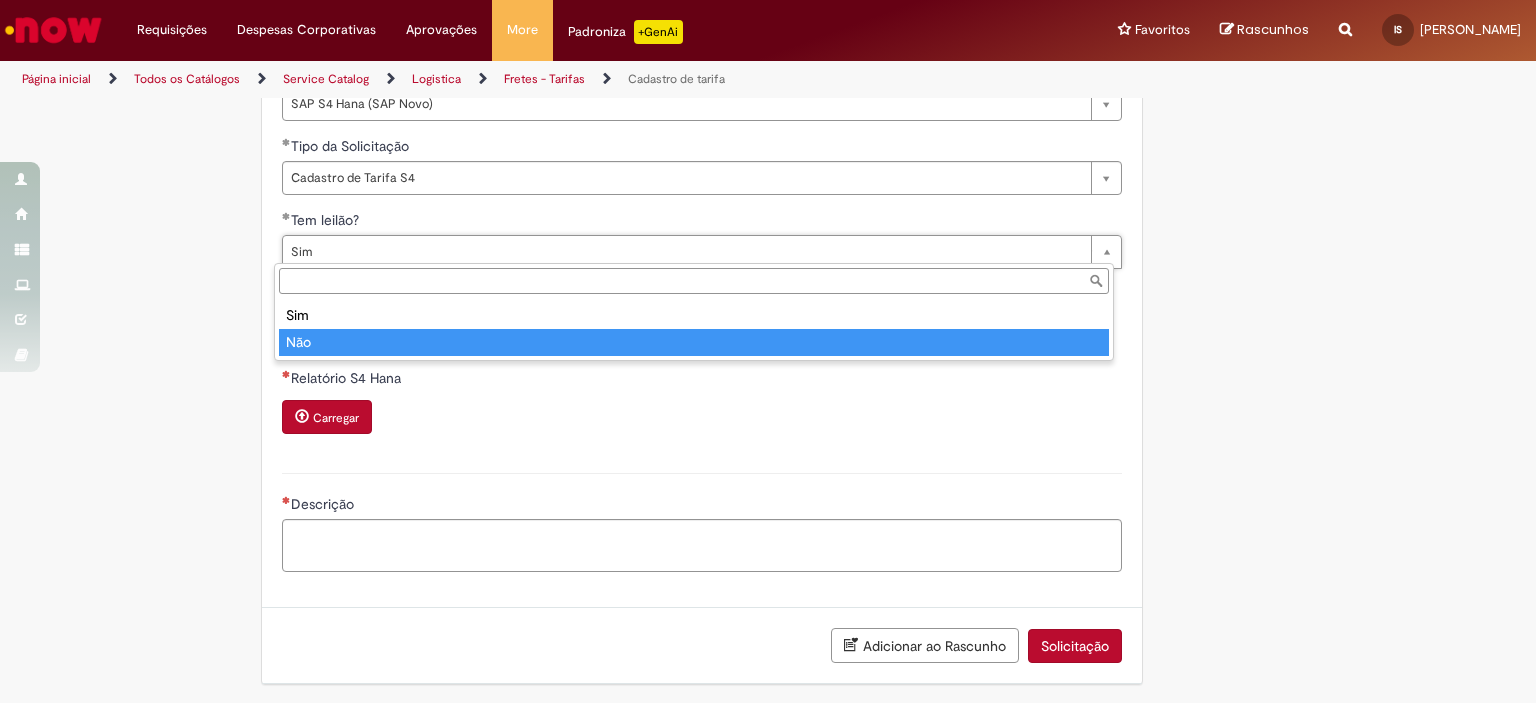 type on "***" 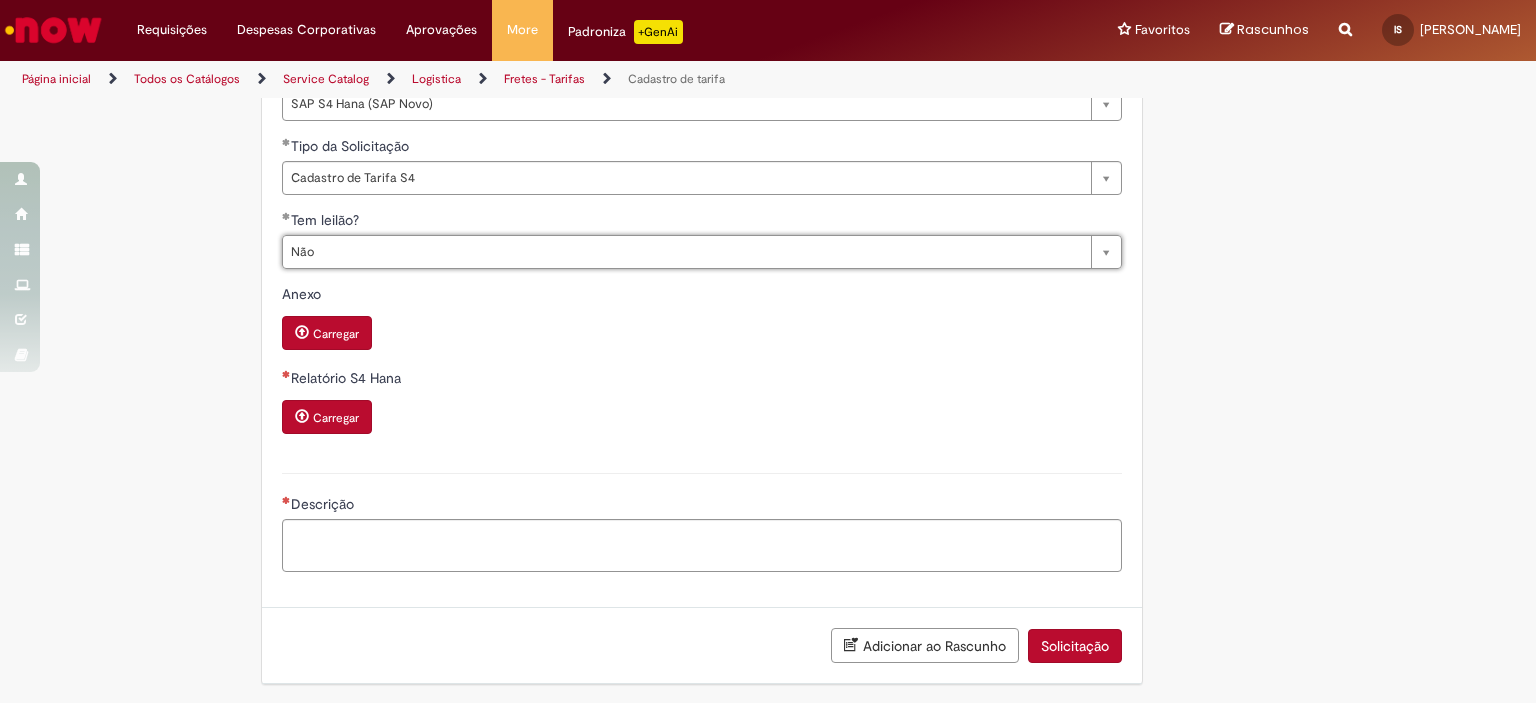 scroll, scrollTop: 0, scrollLeft: 0, axis: both 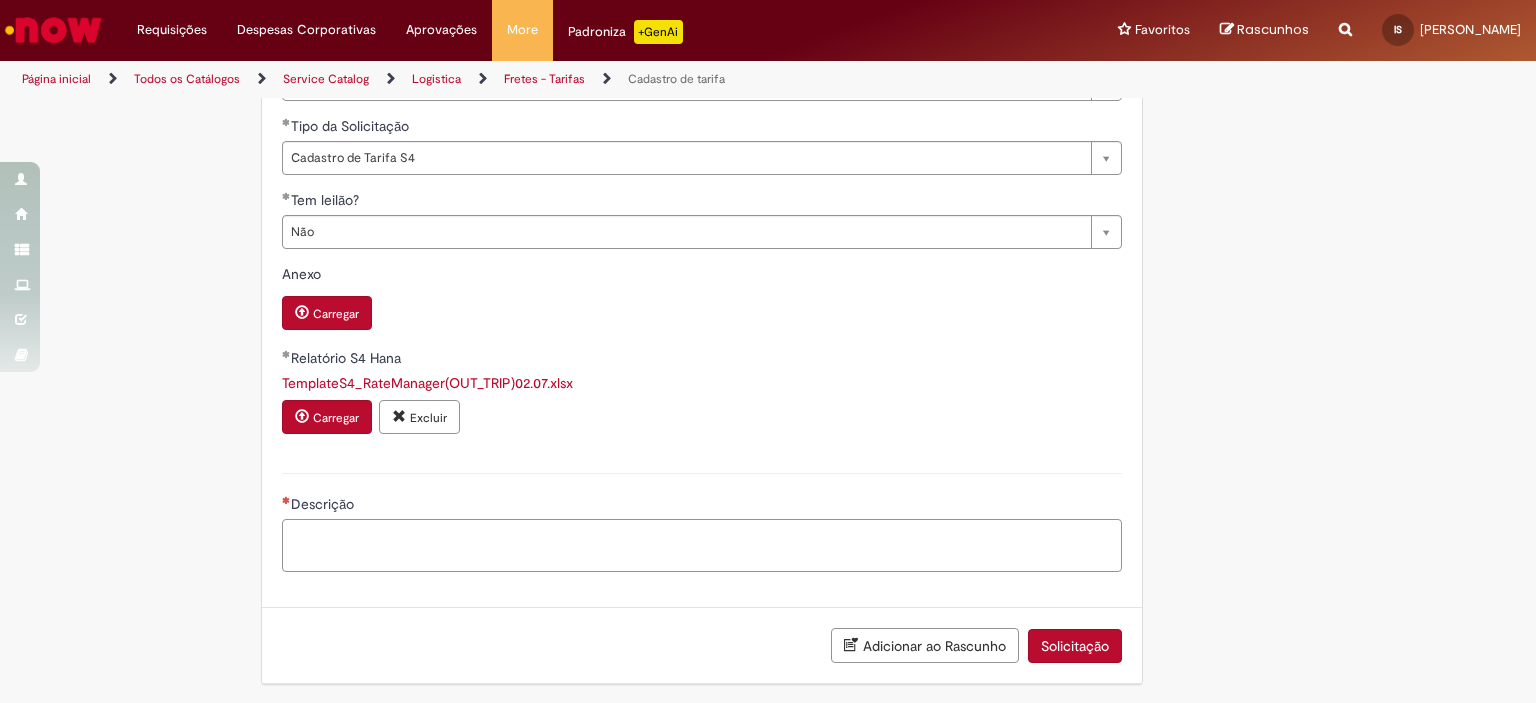 click on "Descrição" at bounding box center (702, 546) 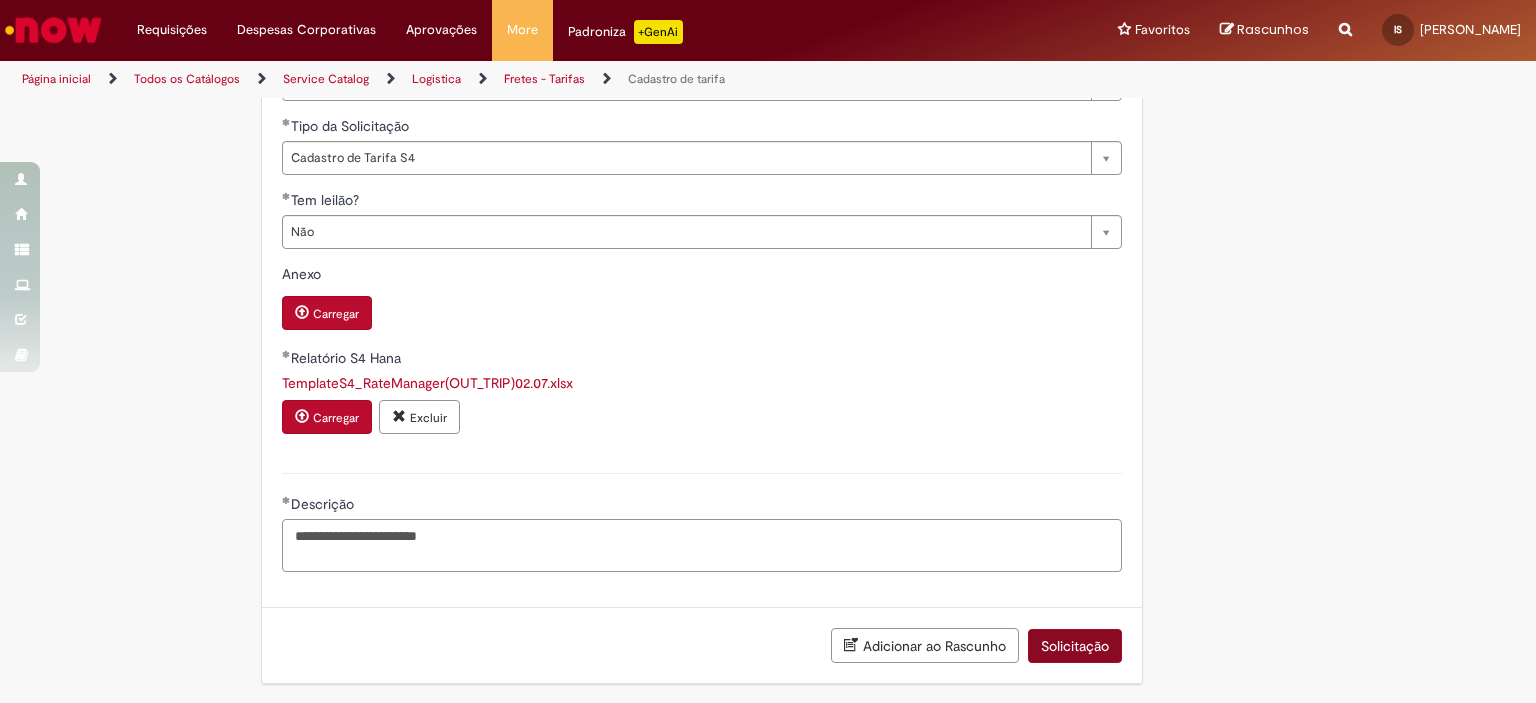 type on "**********" 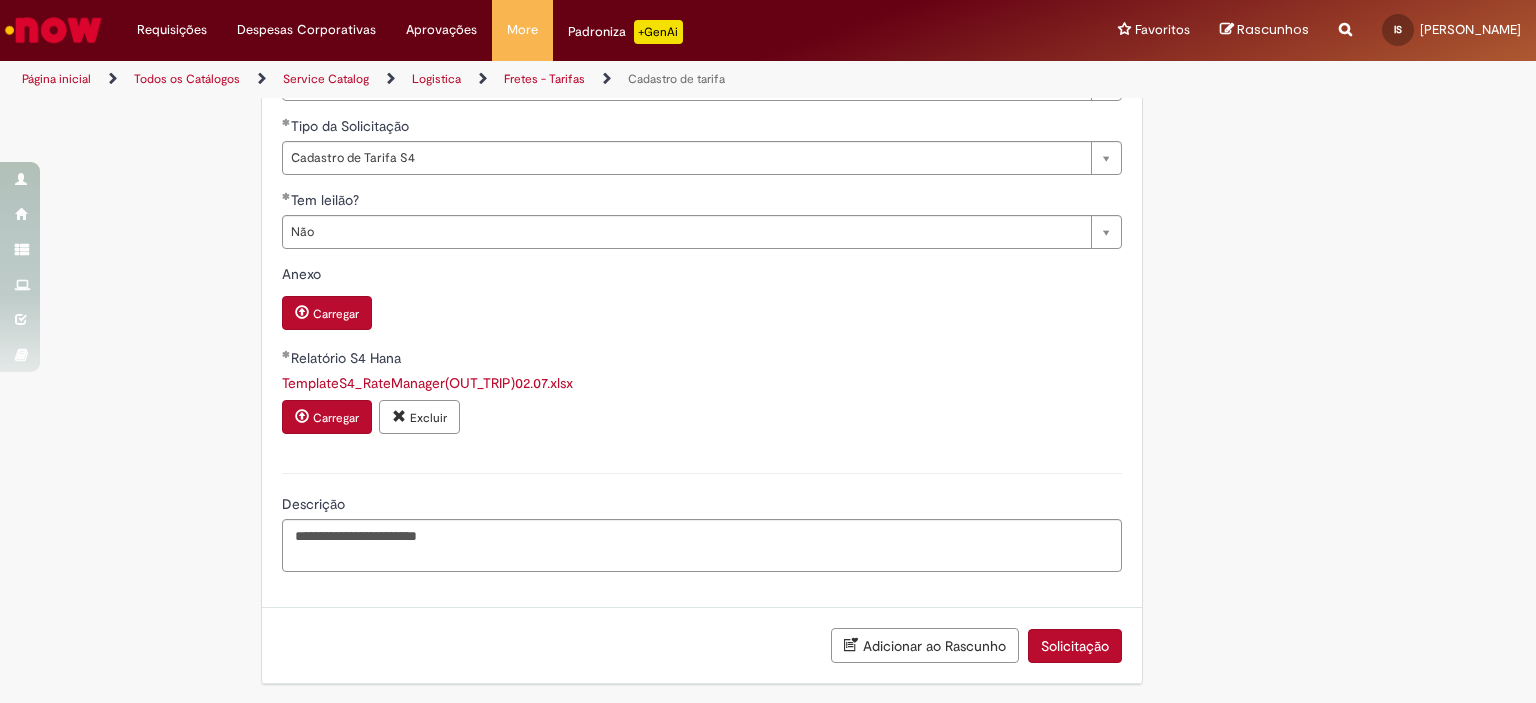click on "Solicitação" at bounding box center (1075, 646) 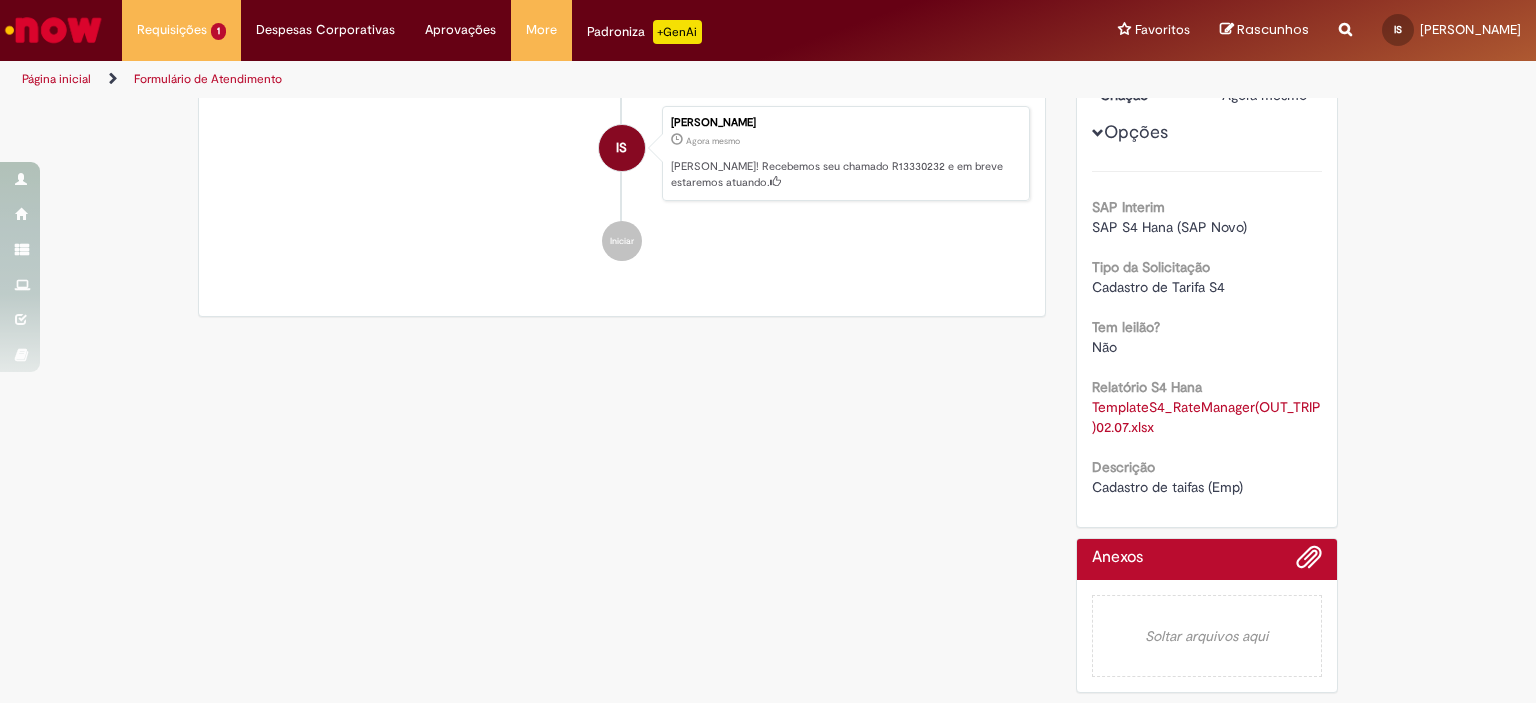 scroll, scrollTop: 0, scrollLeft: 0, axis: both 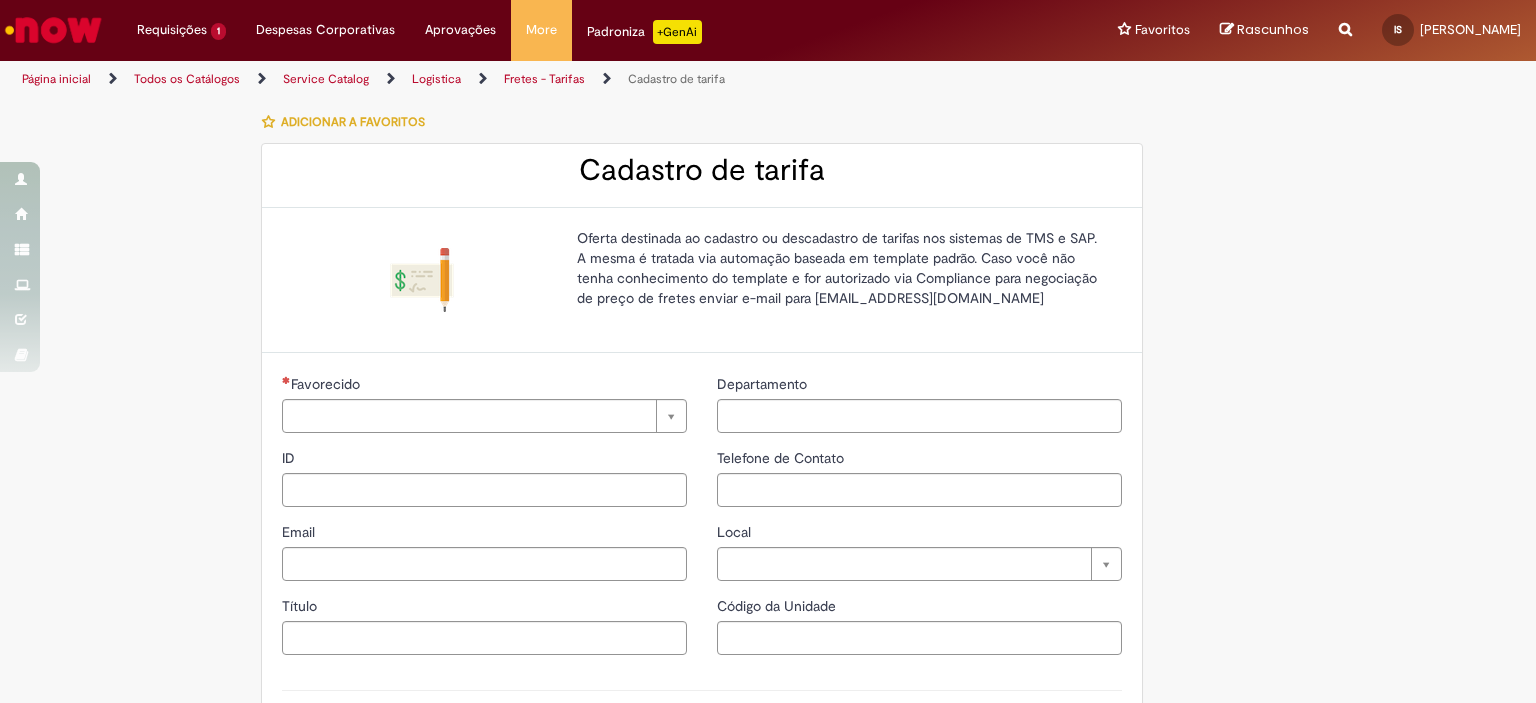 type on "**********" 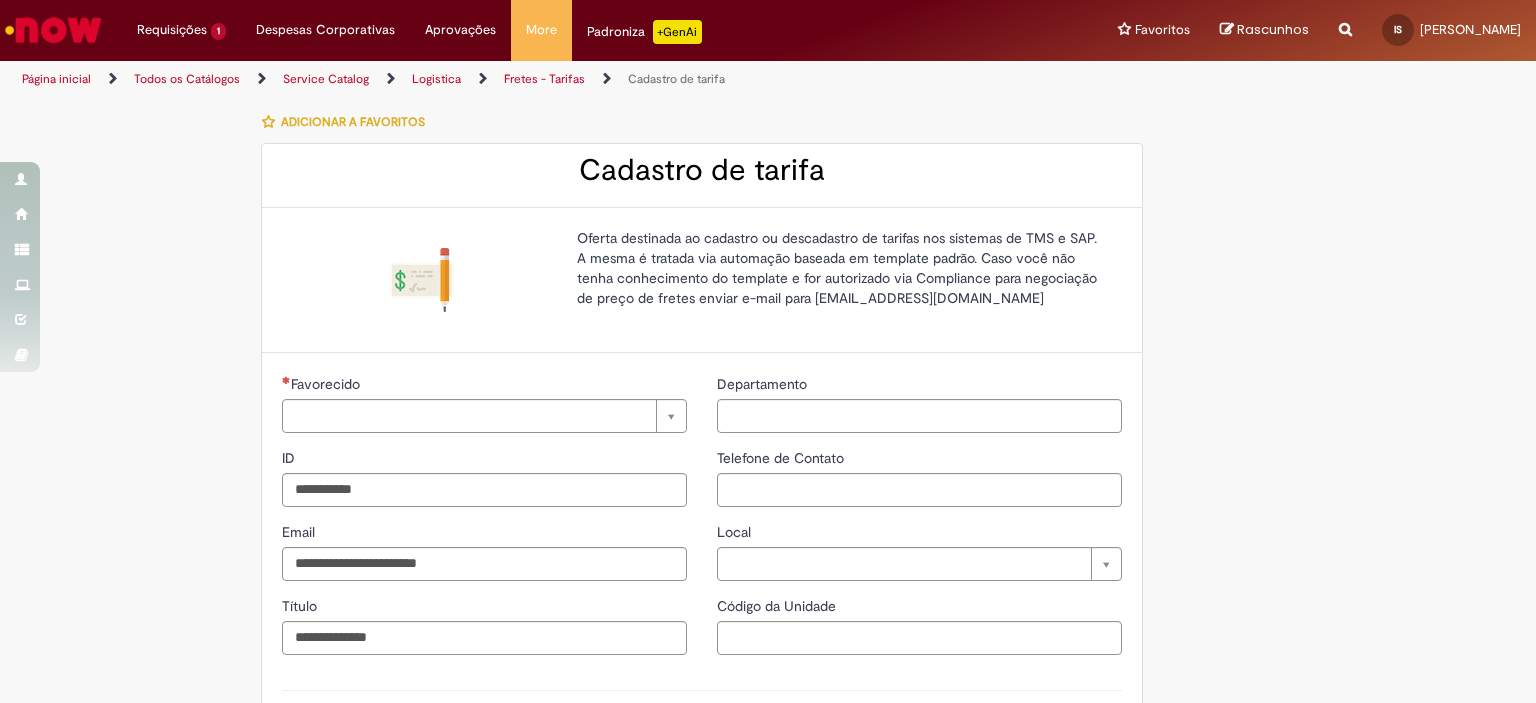 type on "**********" 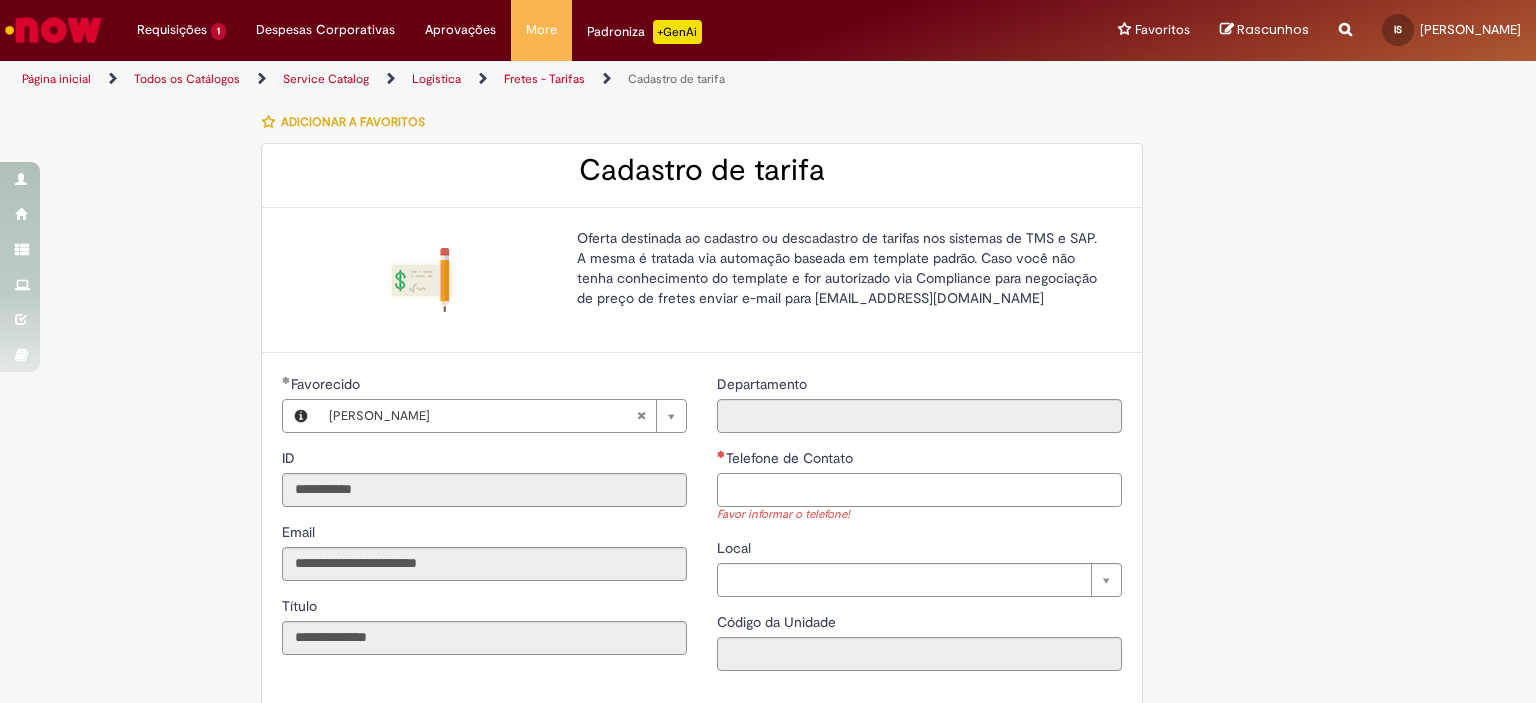 click on "Telefone de Contato" at bounding box center (919, 490) 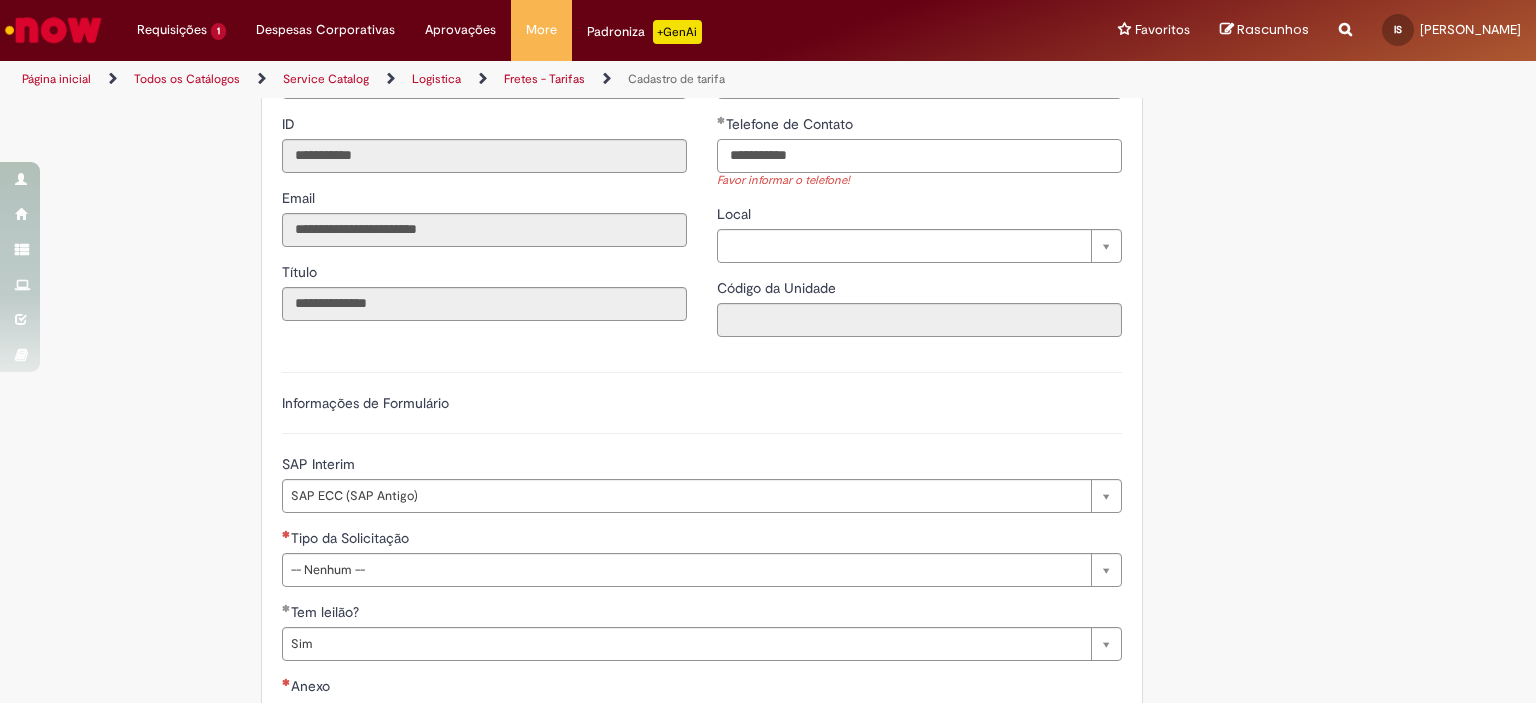 scroll, scrollTop: 400, scrollLeft: 0, axis: vertical 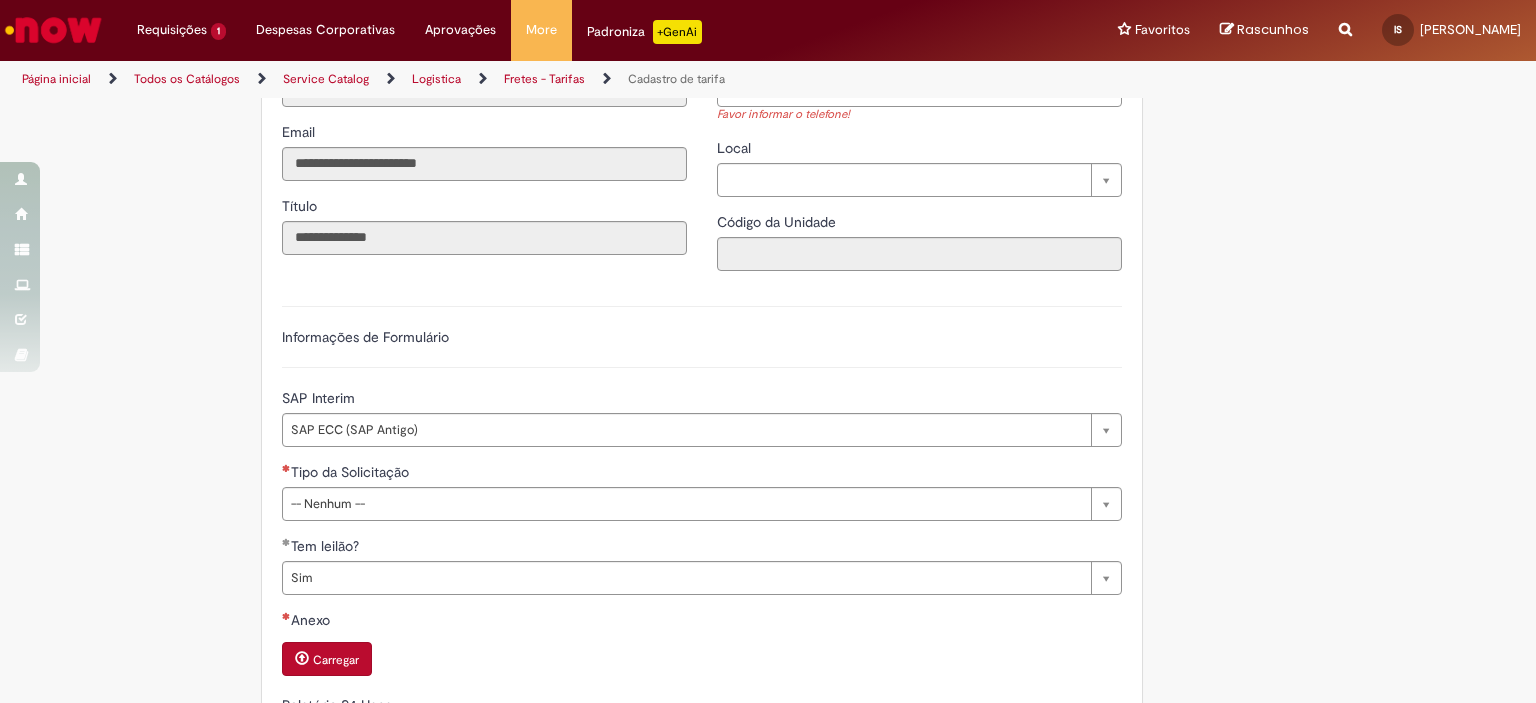 type on "**********" 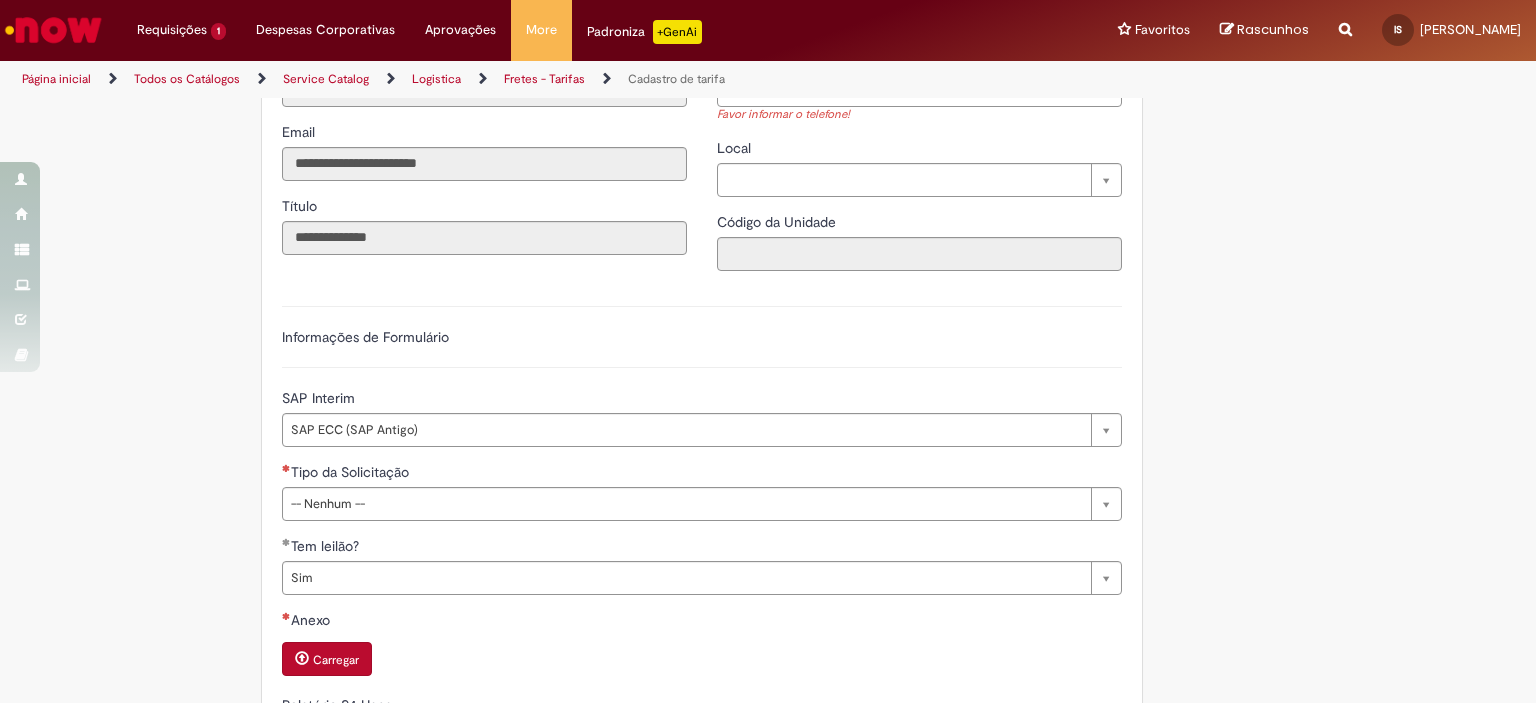 type 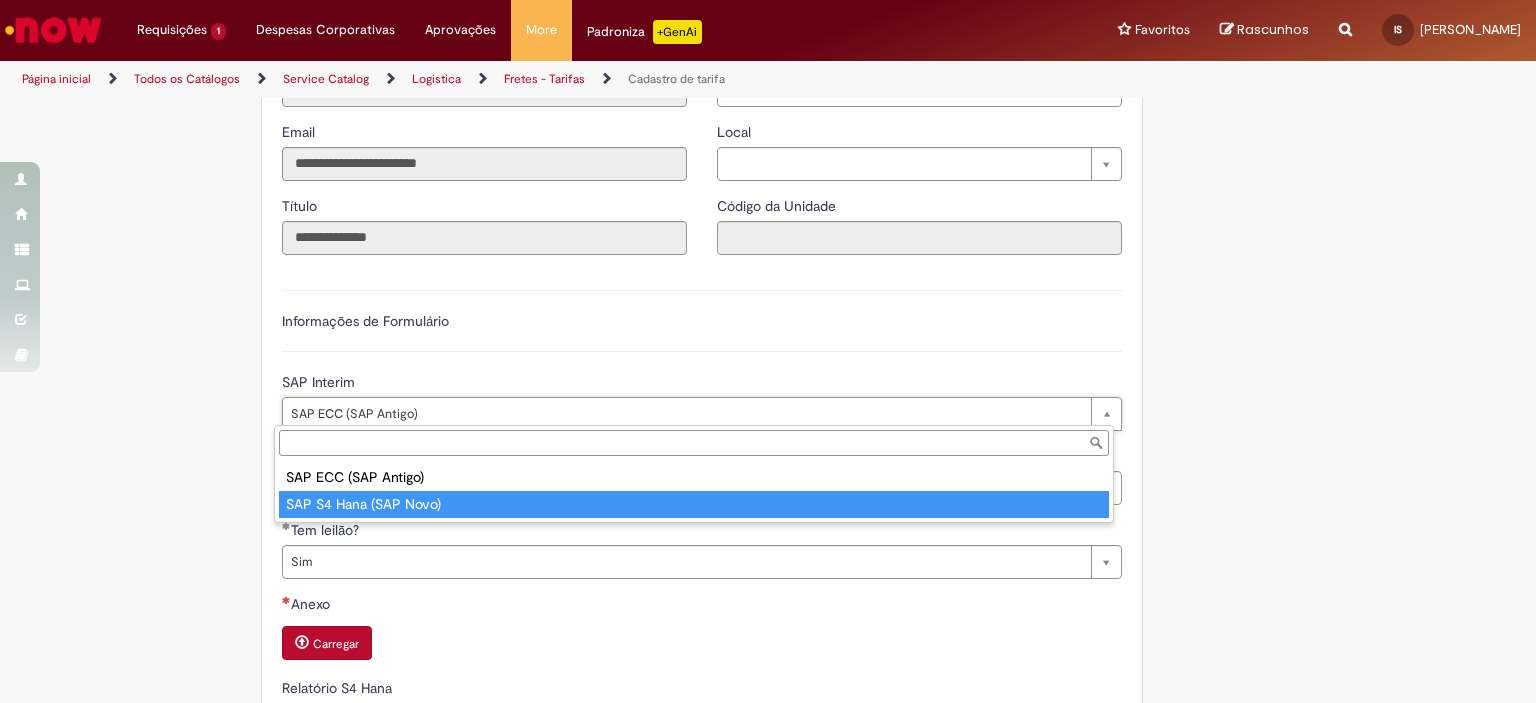 type on "**********" 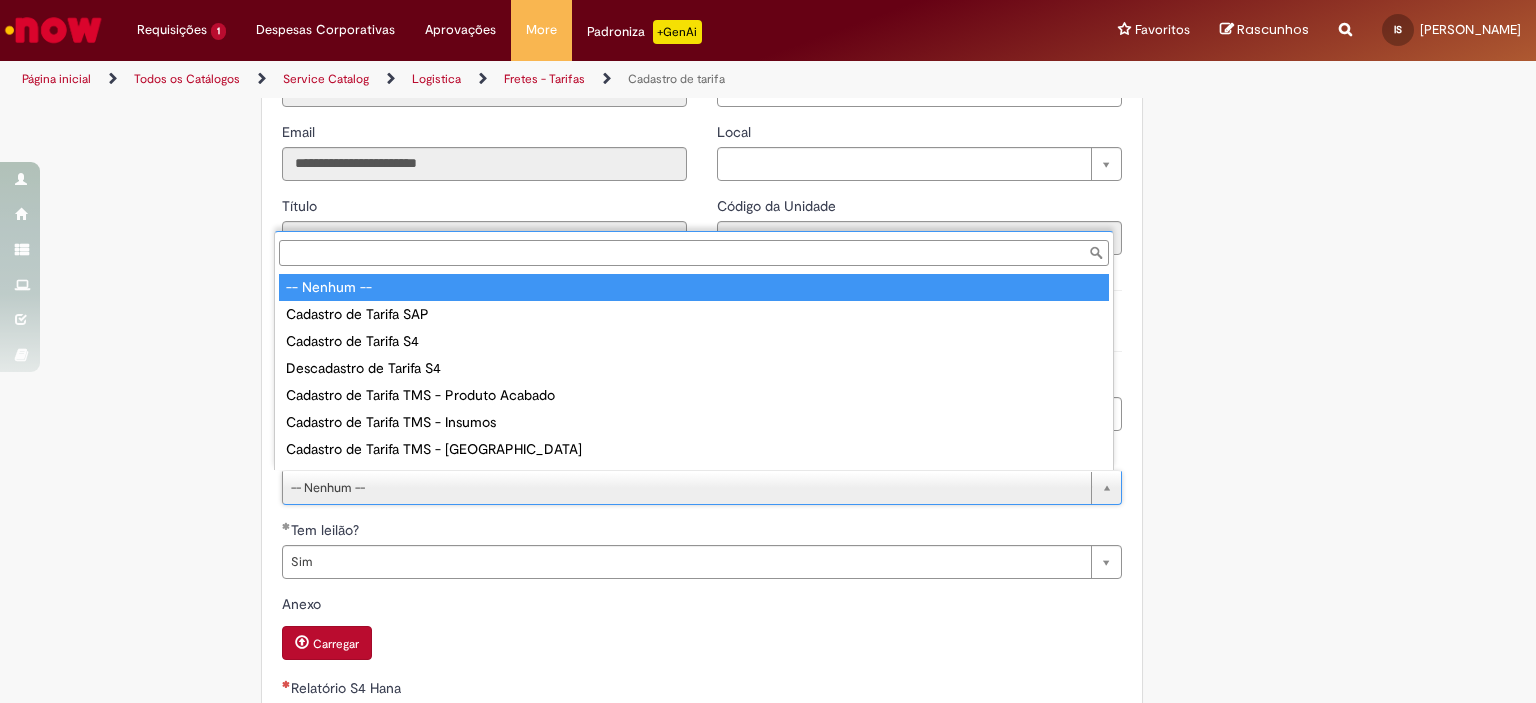 scroll, scrollTop: 0, scrollLeft: 0, axis: both 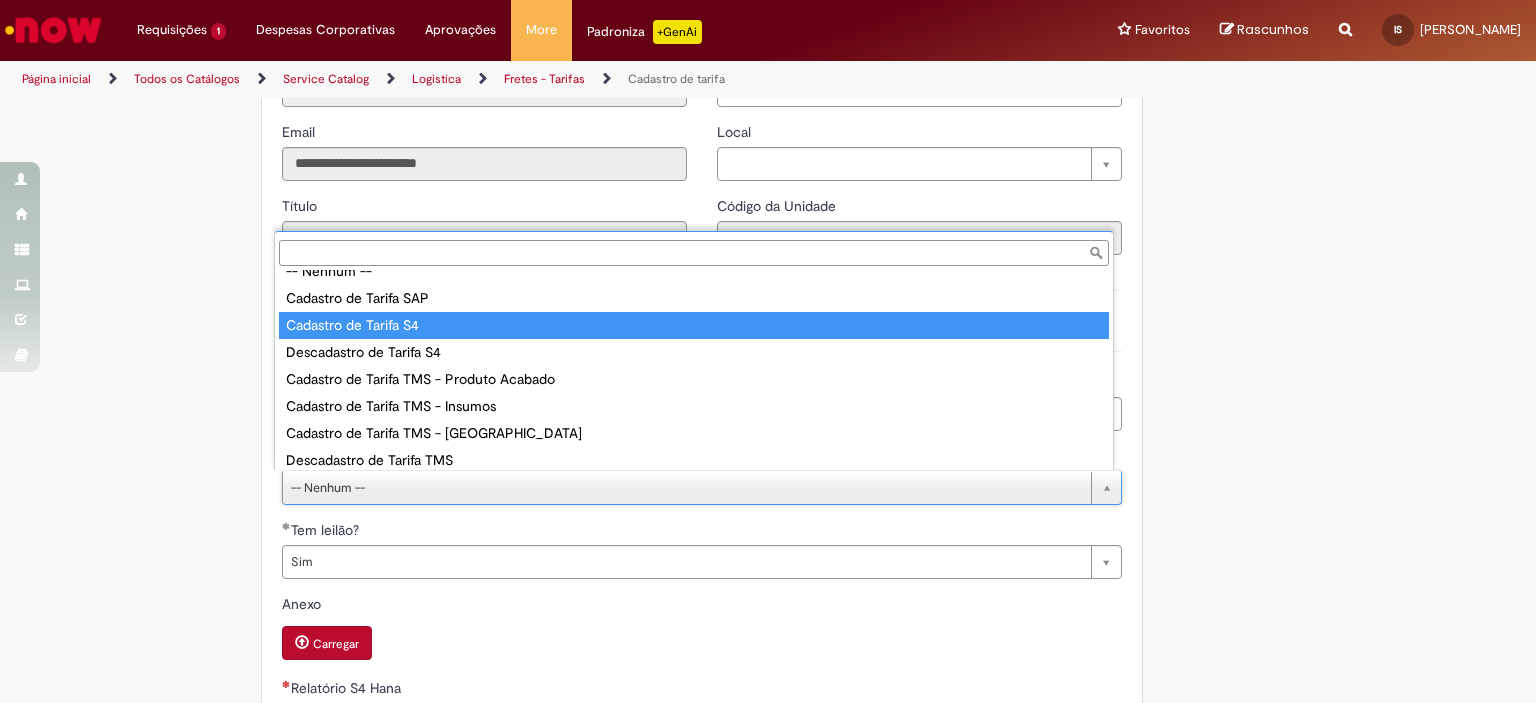 type on "**********" 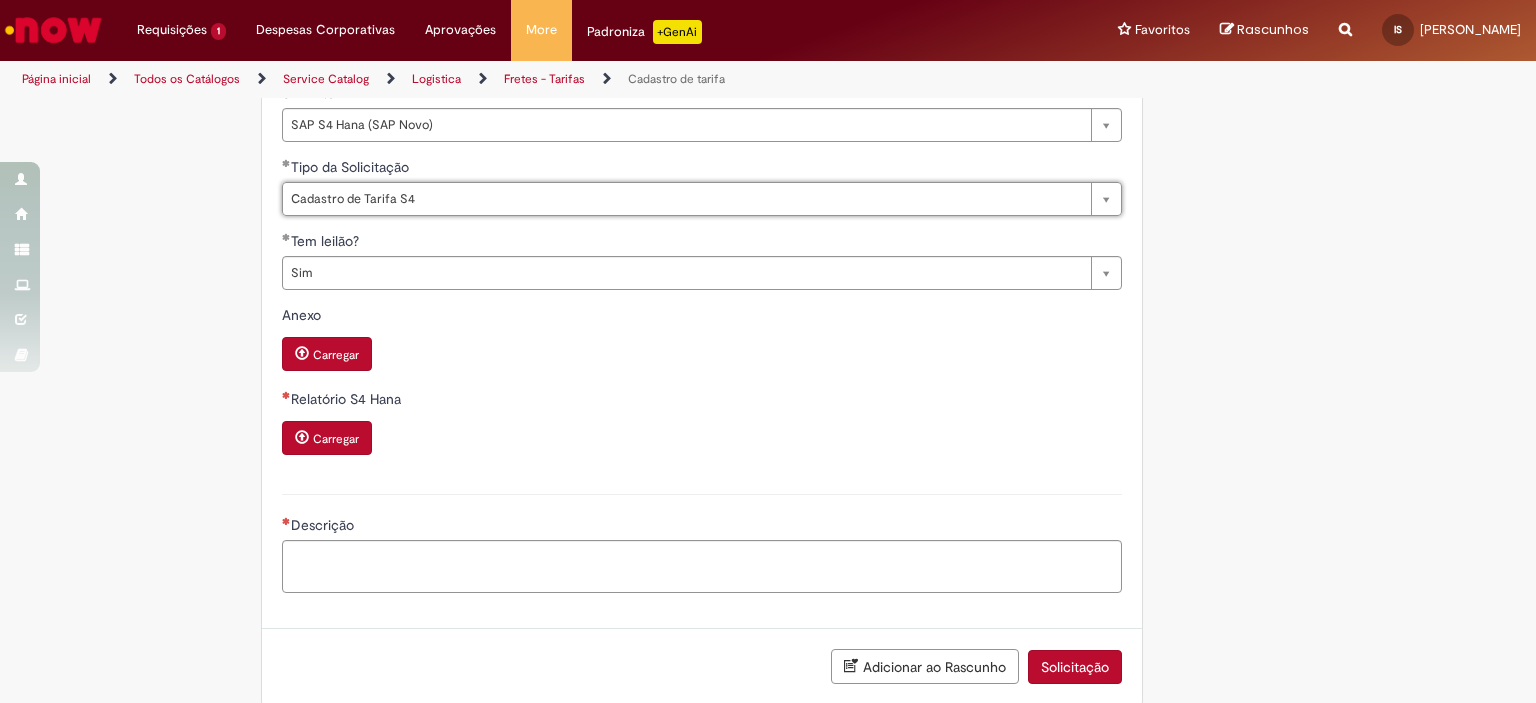 scroll, scrollTop: 710, scrollLeft: 0, axis: vertical 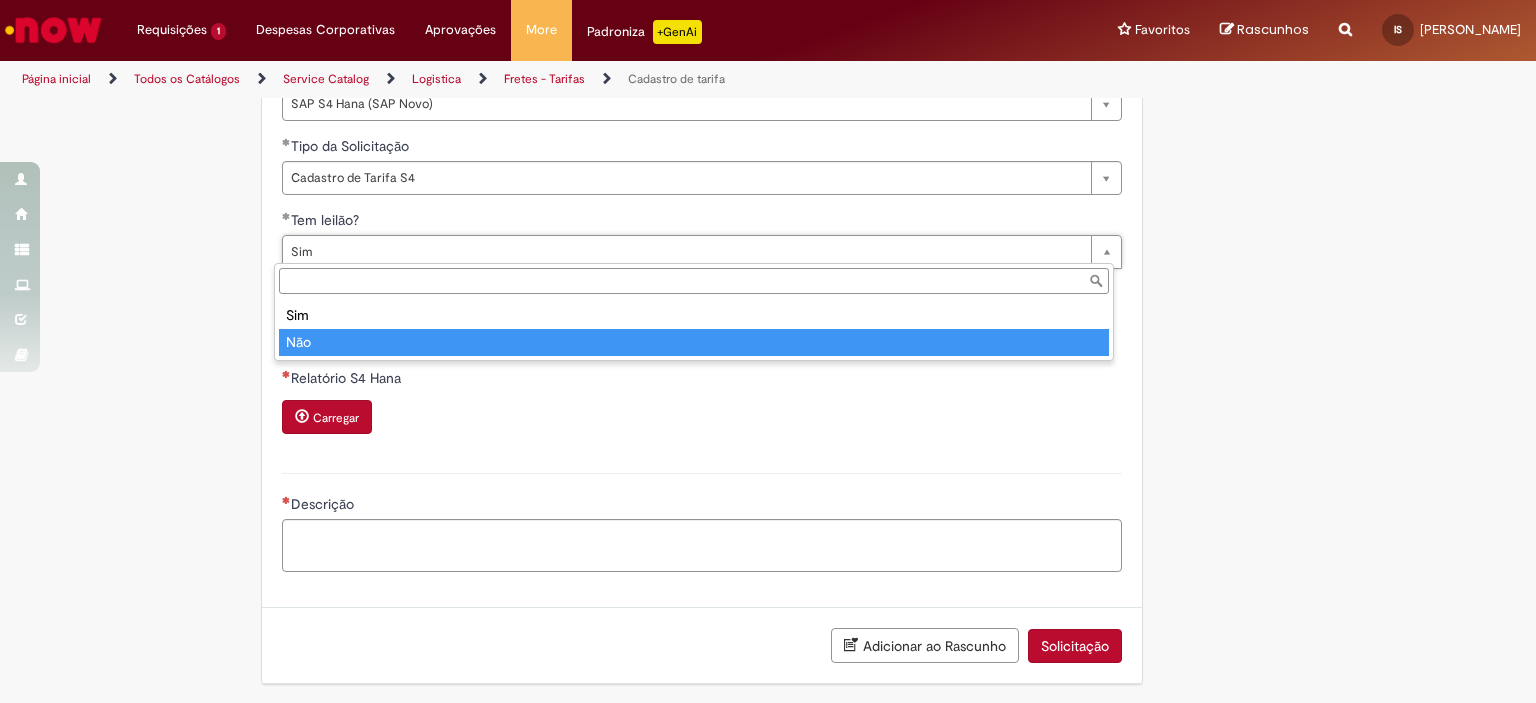type on "***" 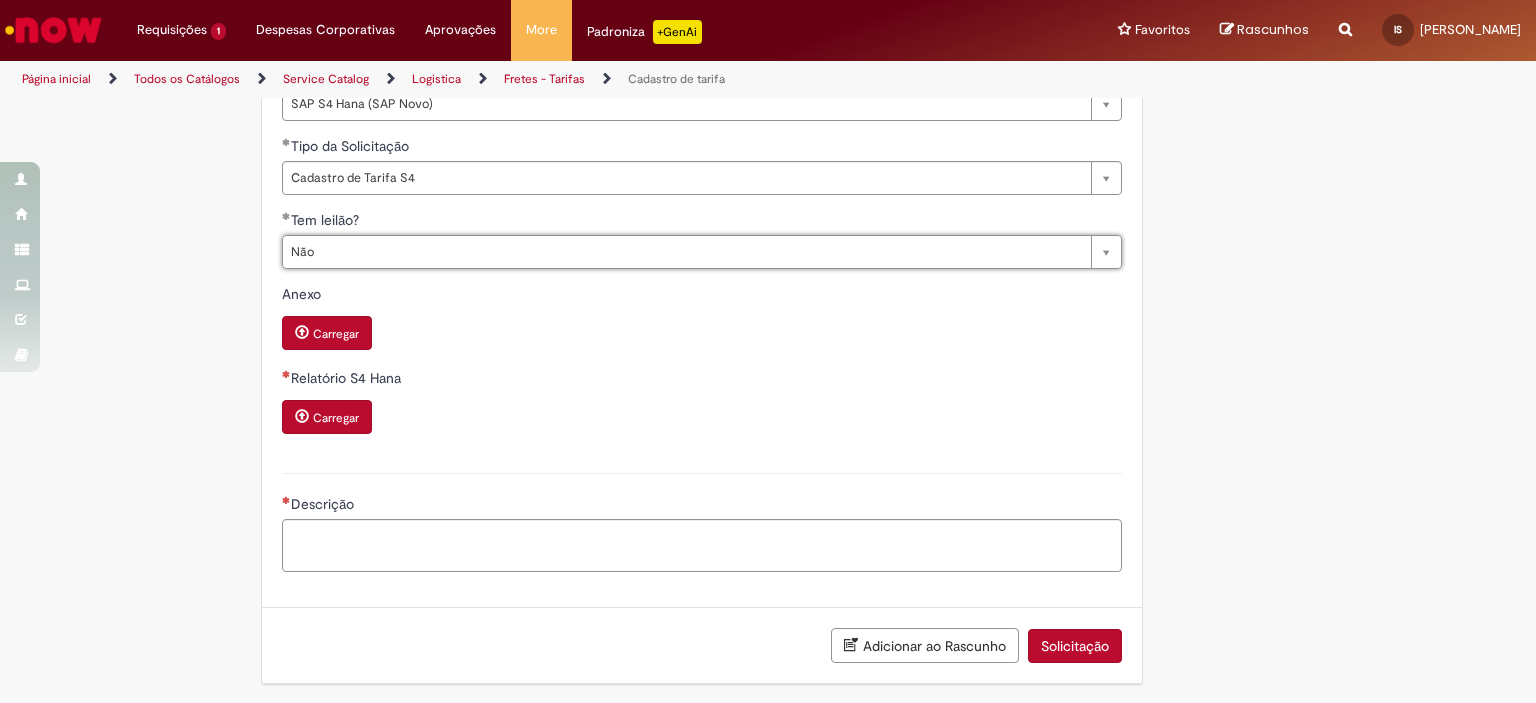 scroll, scrollTop: 0, scrollLeft: 0, axis: both 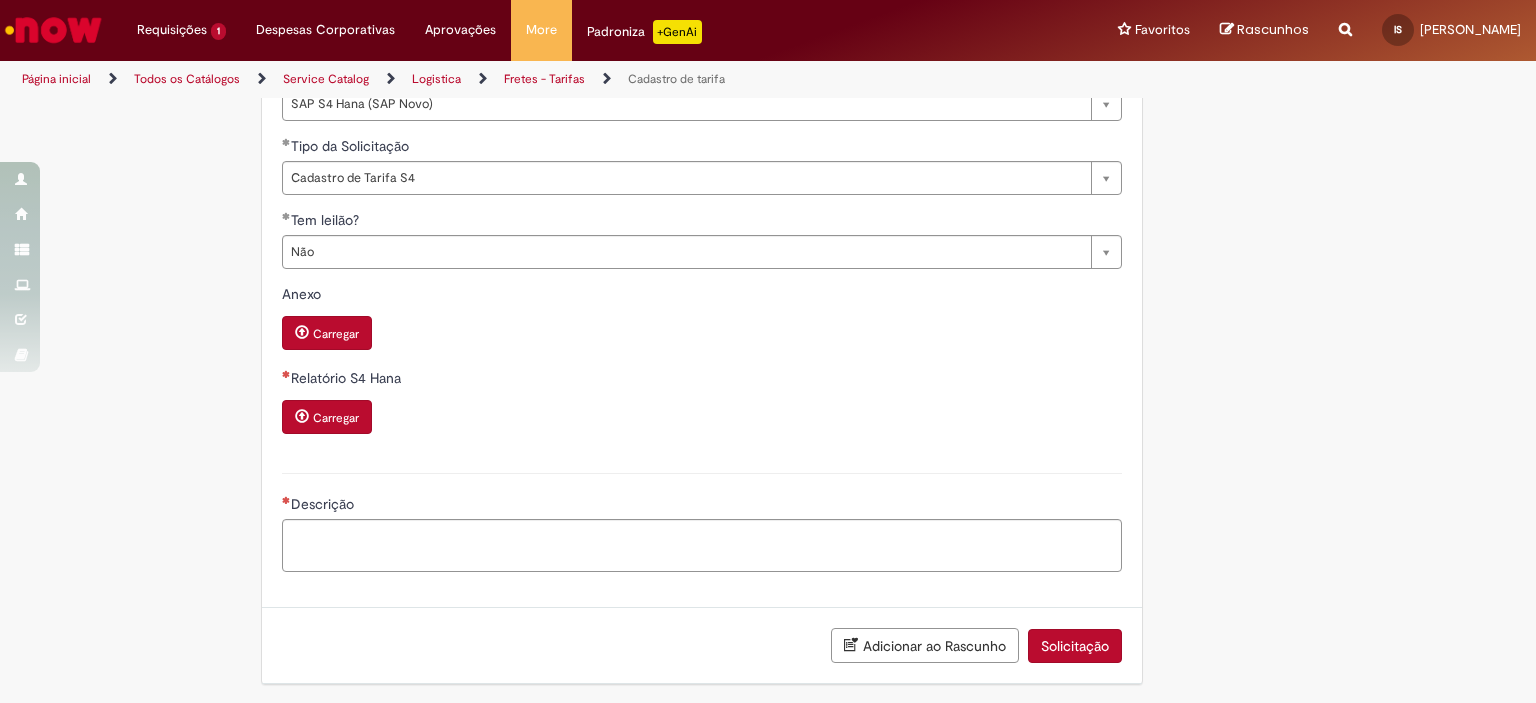 click on "Carregar" at bounding box center [336, 418] 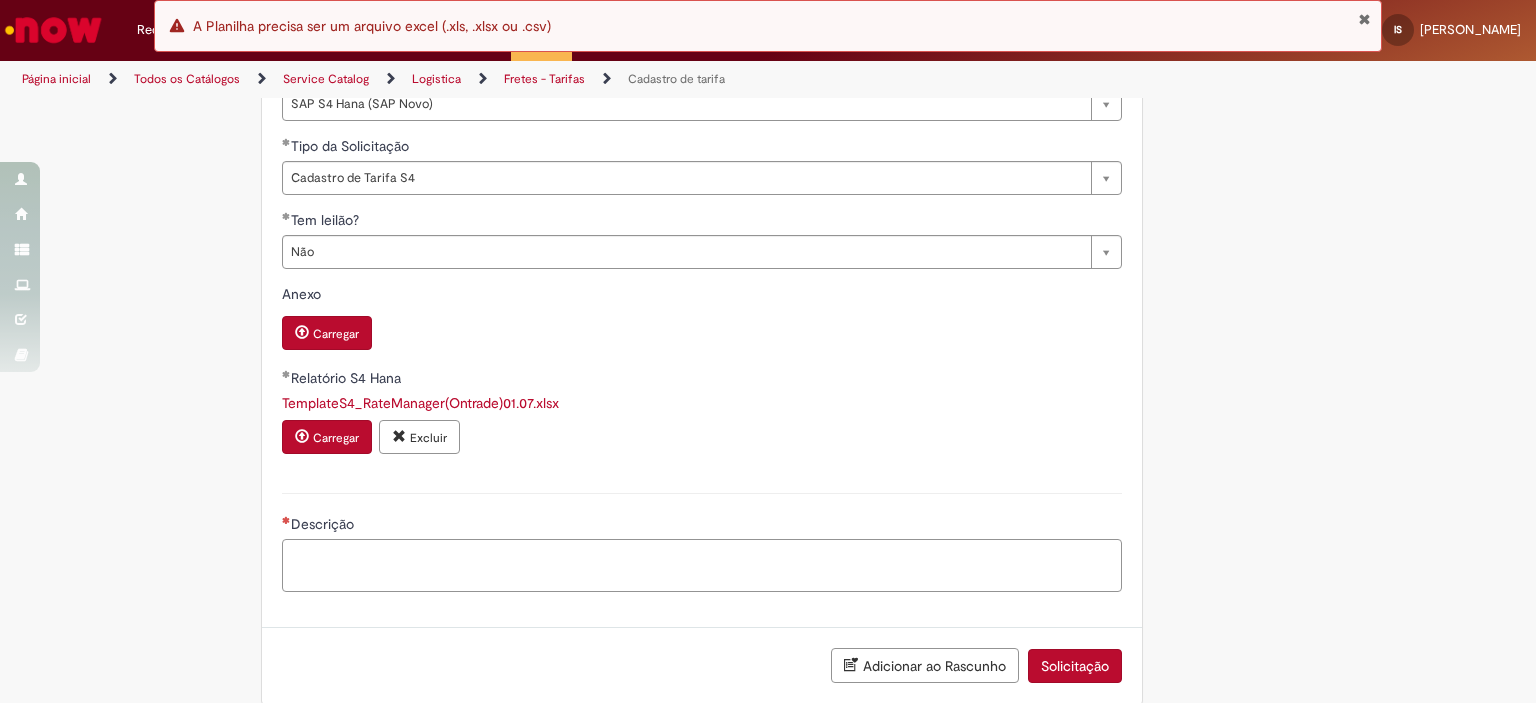 click on "Descrição" at bounding box center (702, 566) 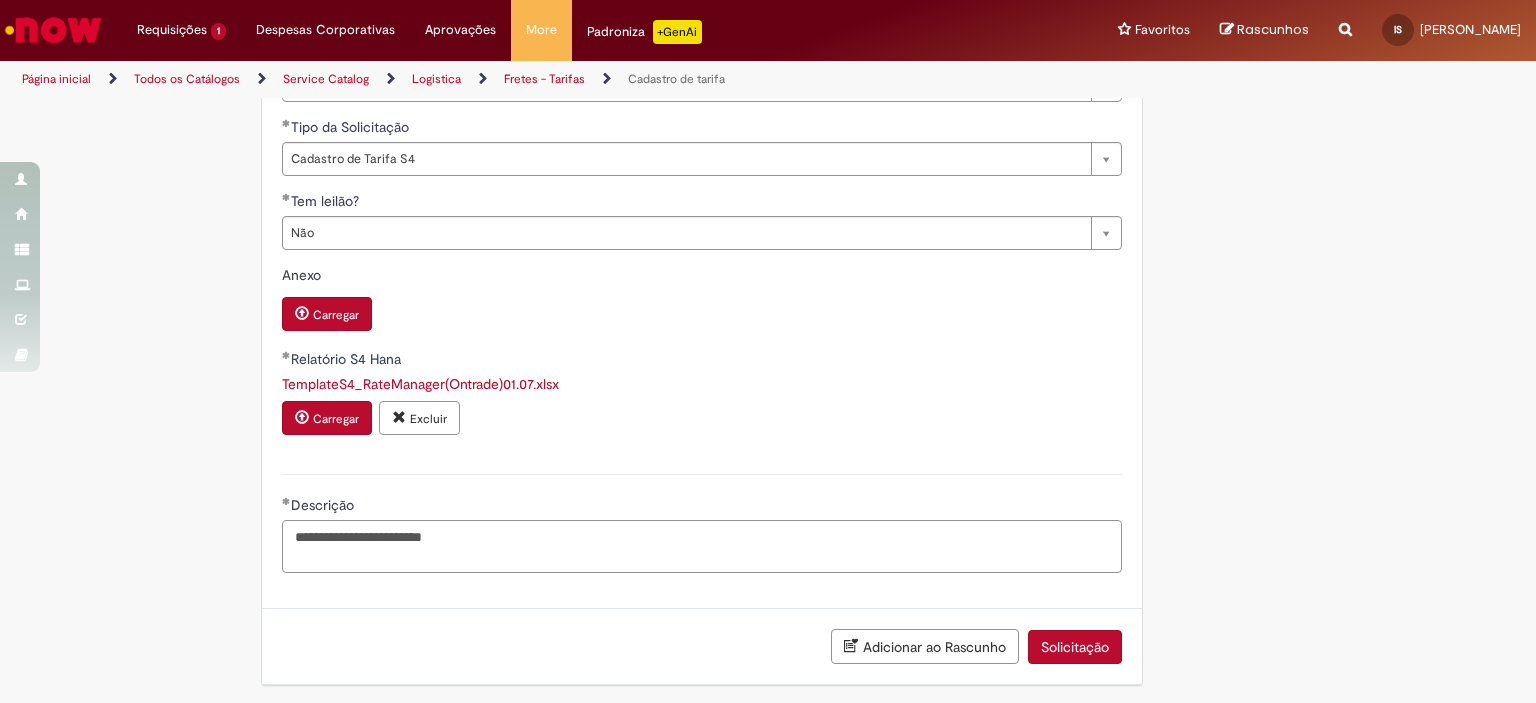 scroll, scrollTop: 730, scrollLeft: 0, axis: vertical 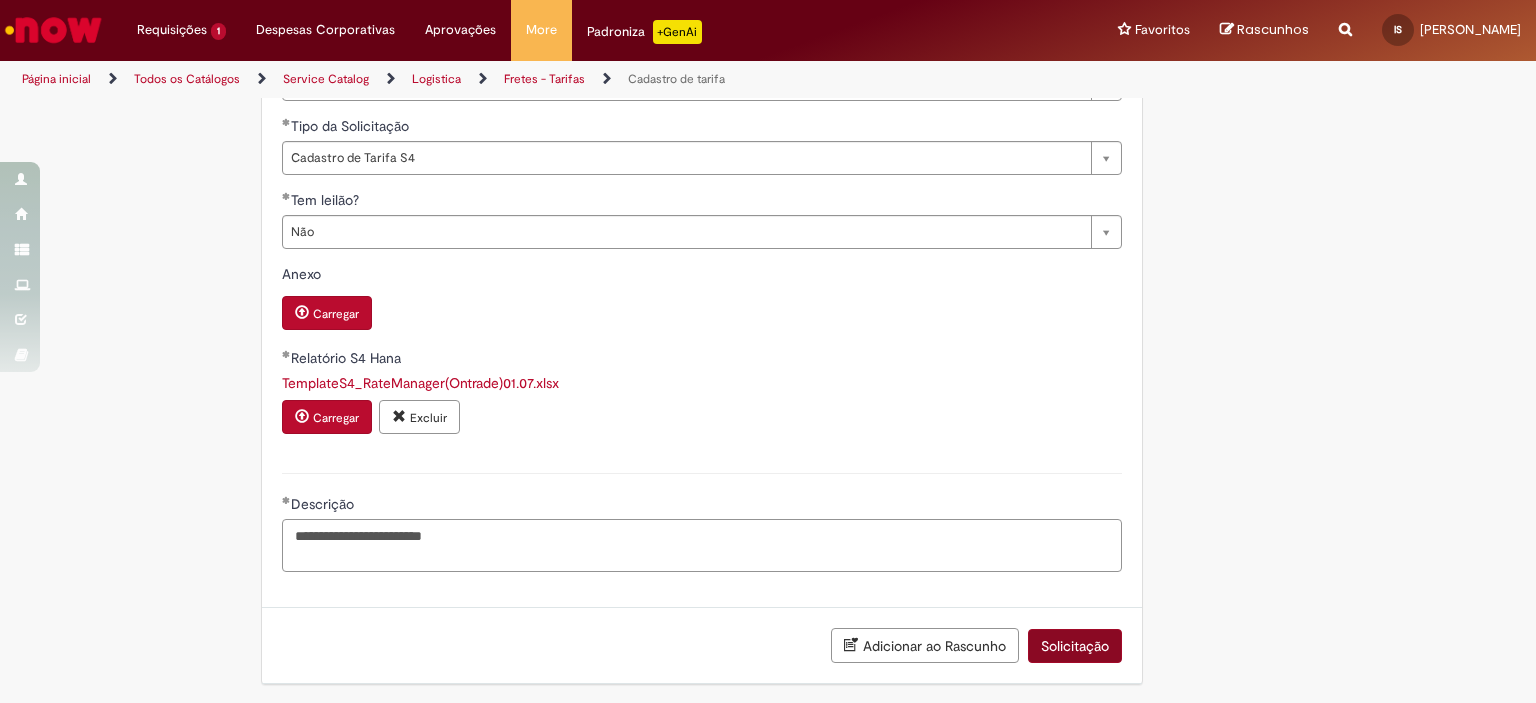 type on "**********" 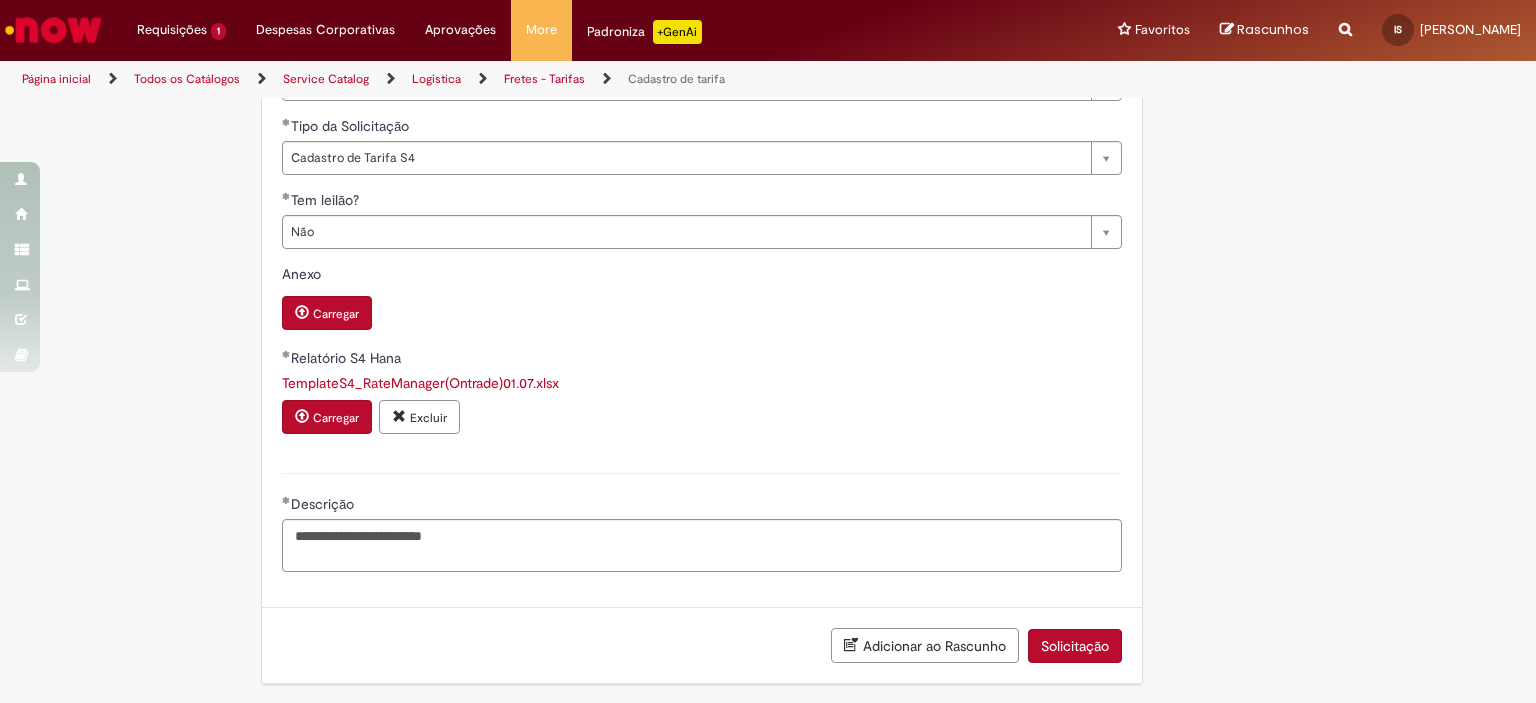 click on "Solicitação" at bounding box center [1075, 646] 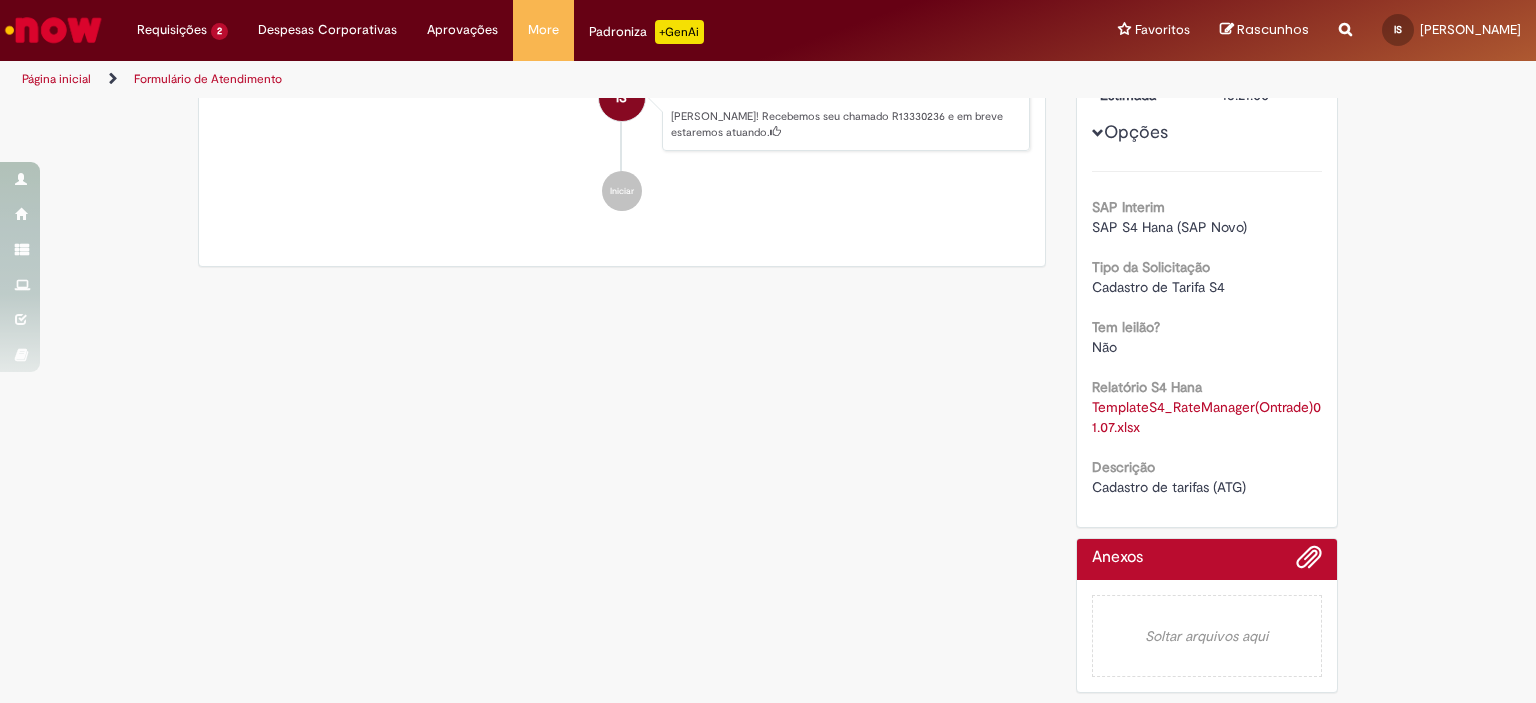 scroll, scrollTop: 0, scrollLeft: 0, axis: both 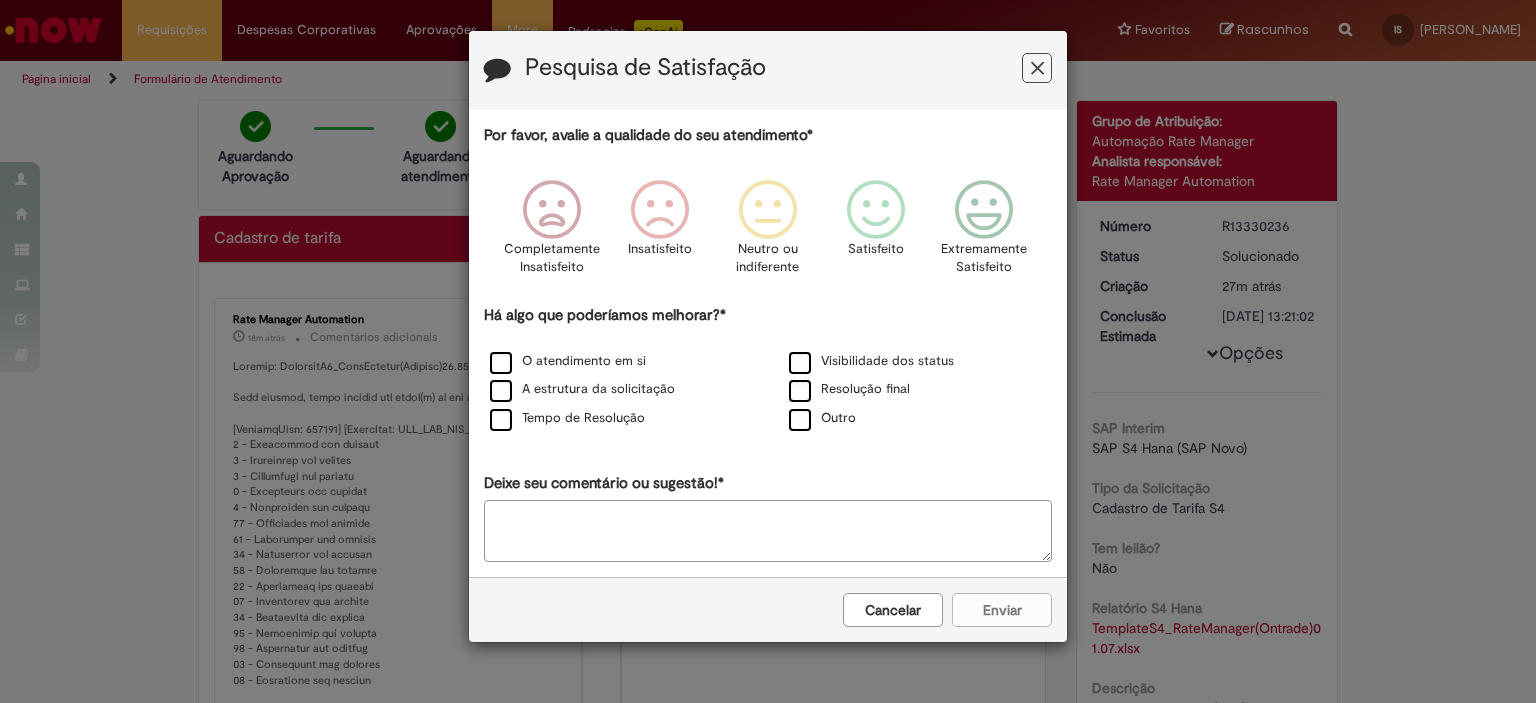 click on "Cancelar" at bounding box center [893, 610] 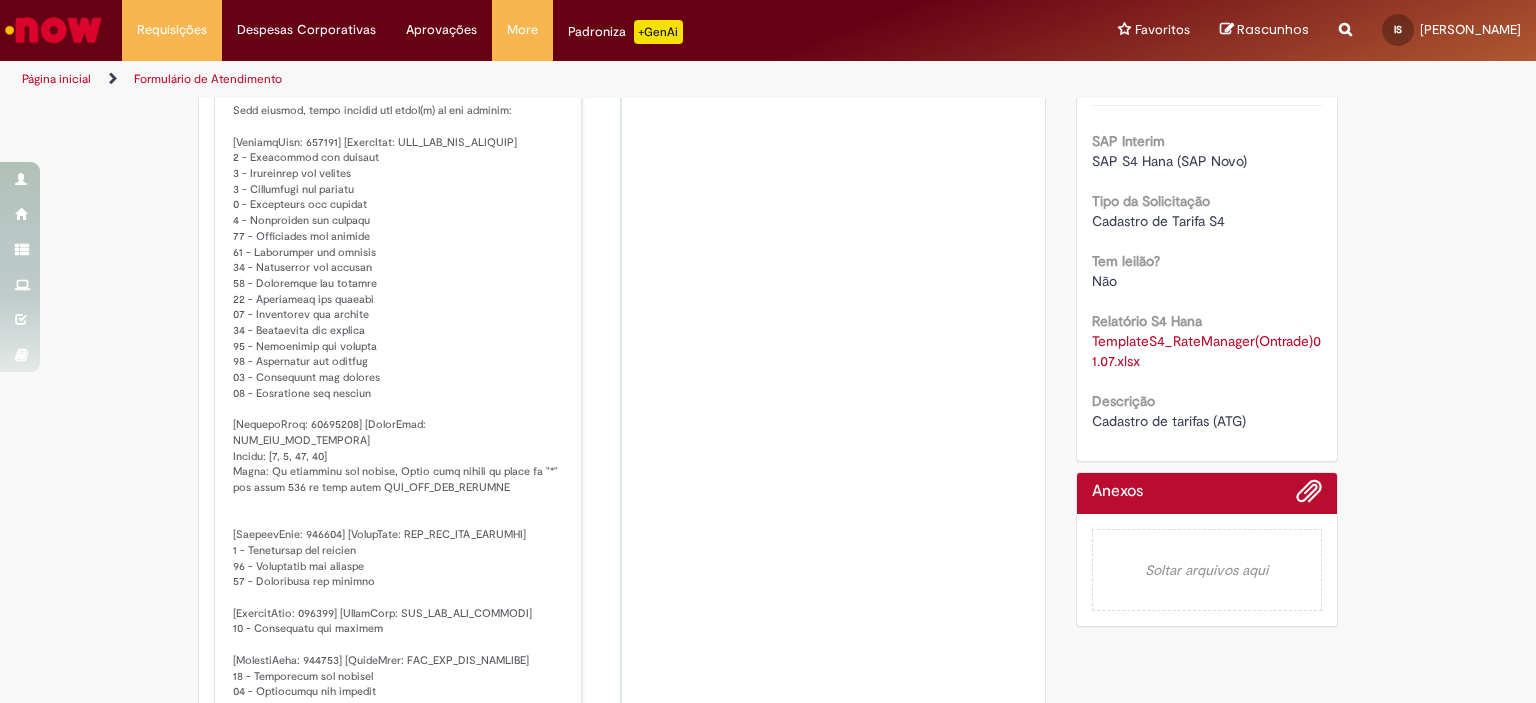 scroll, scrollTop: 286, scrollLeft: 0, axis: vertical 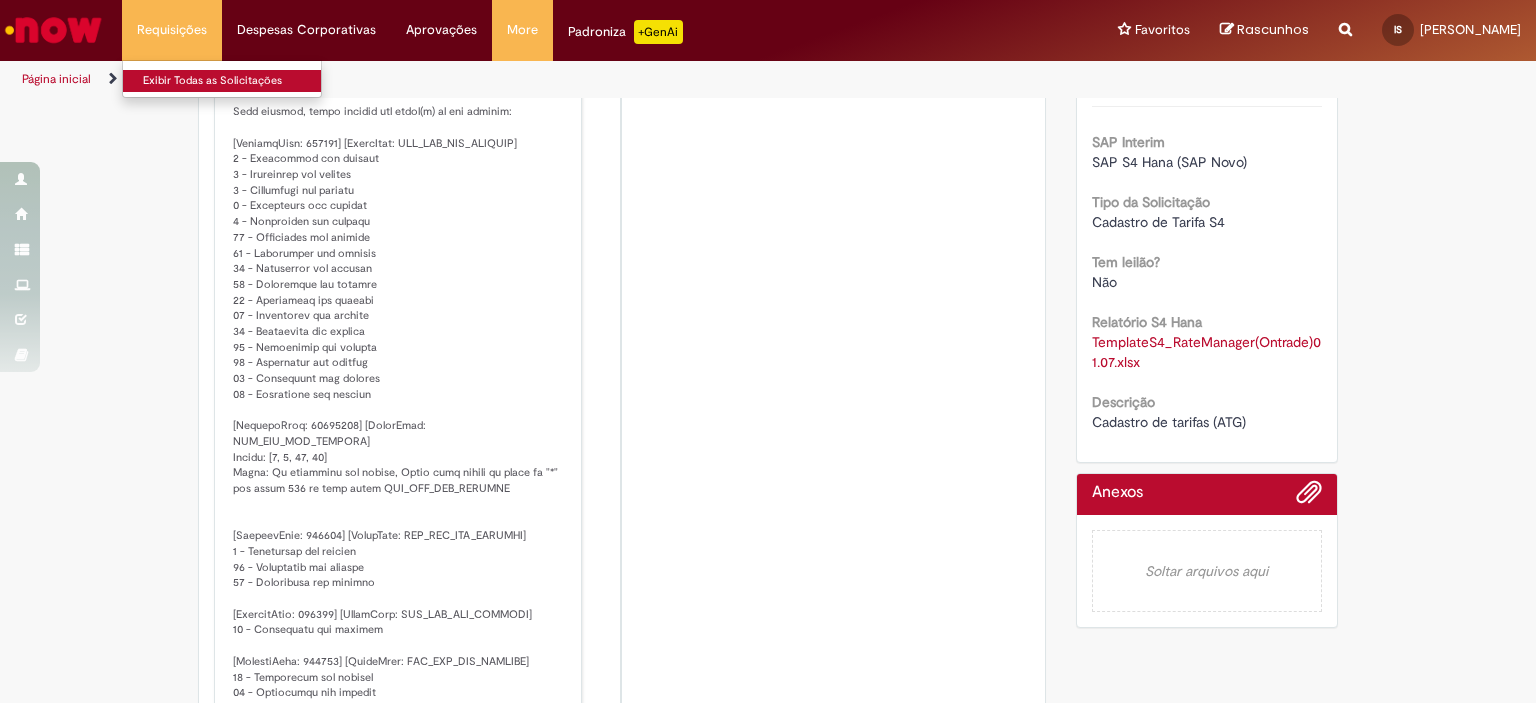 click on "Exibir Todas as Solicitações" at bounding box center [233, 81] 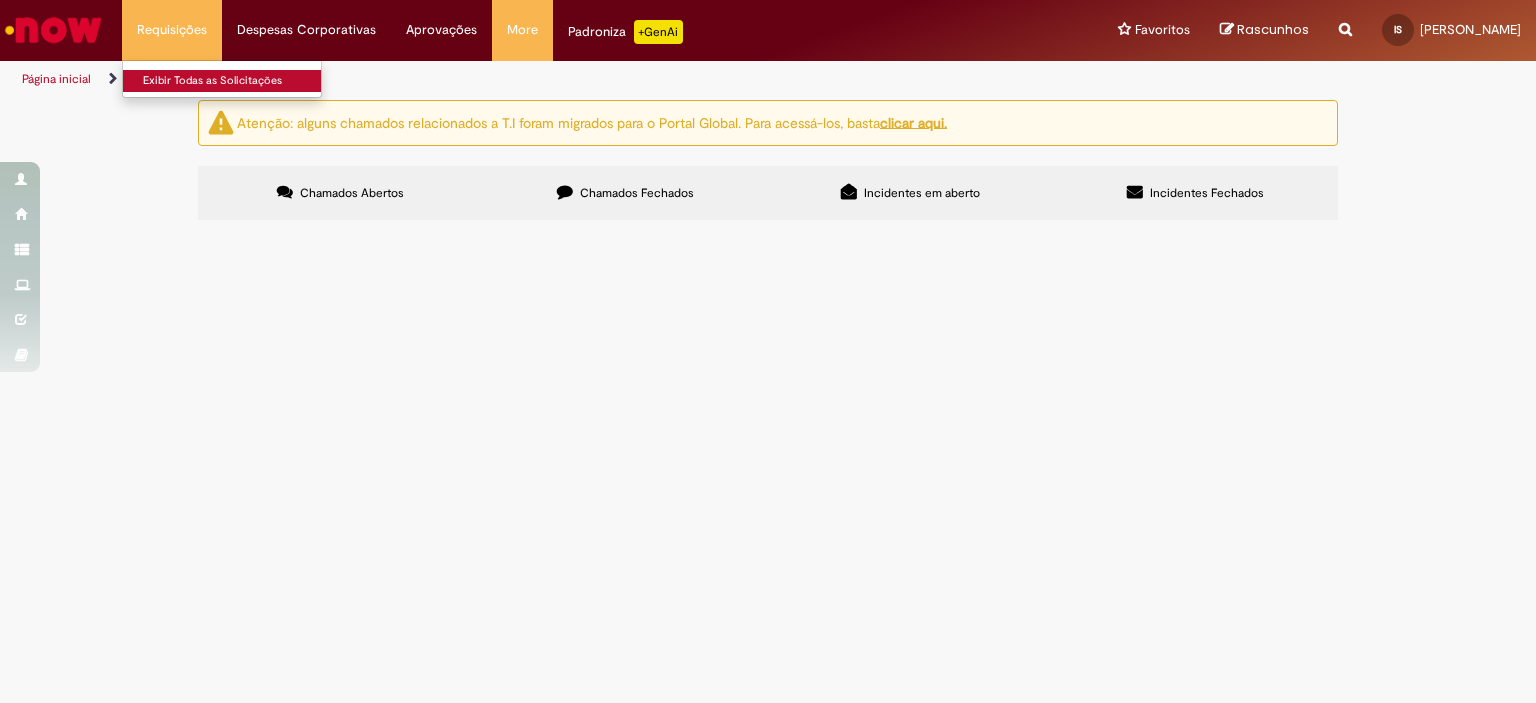 scroll, scrollTop: 0, scrollLeft: 0, axis: both 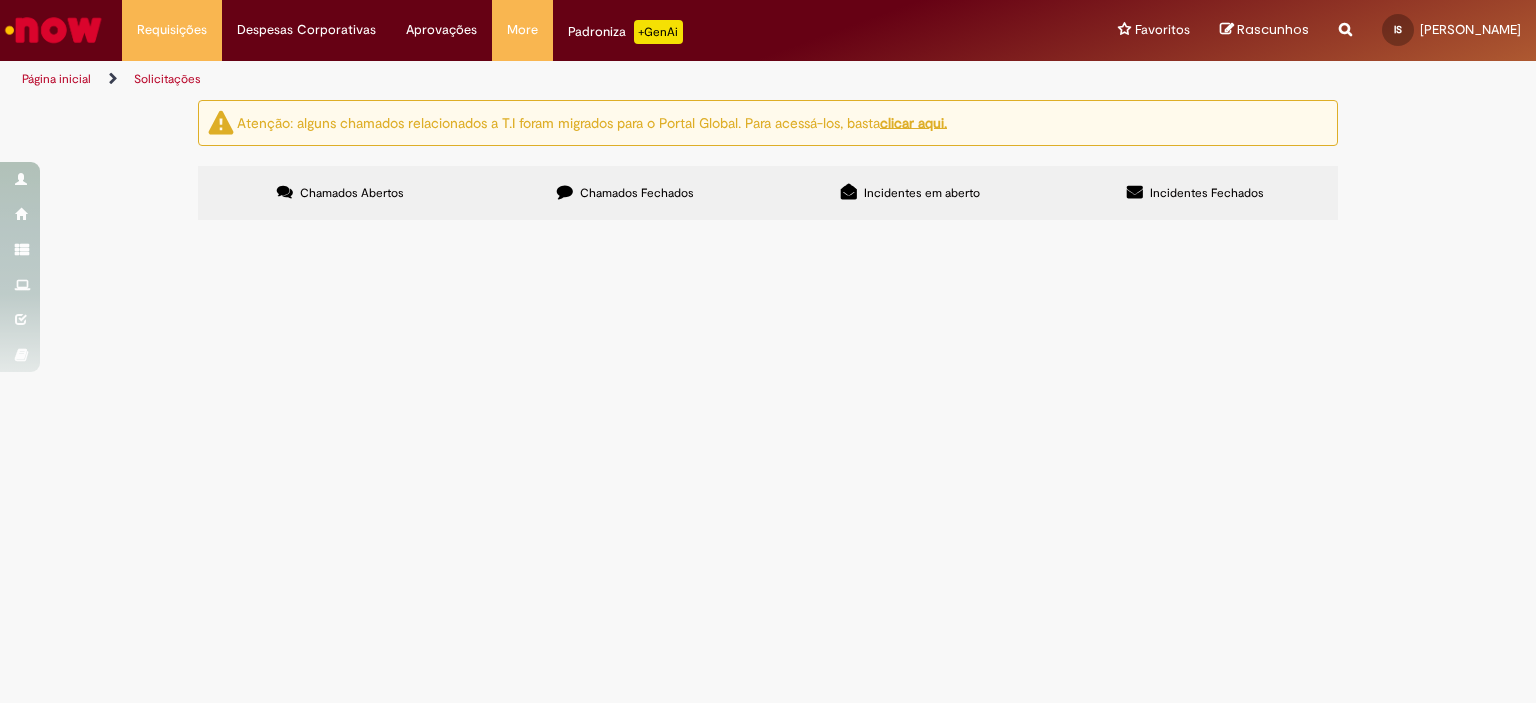 click on "Chamados Fechados" at bounding box center [625, 193] 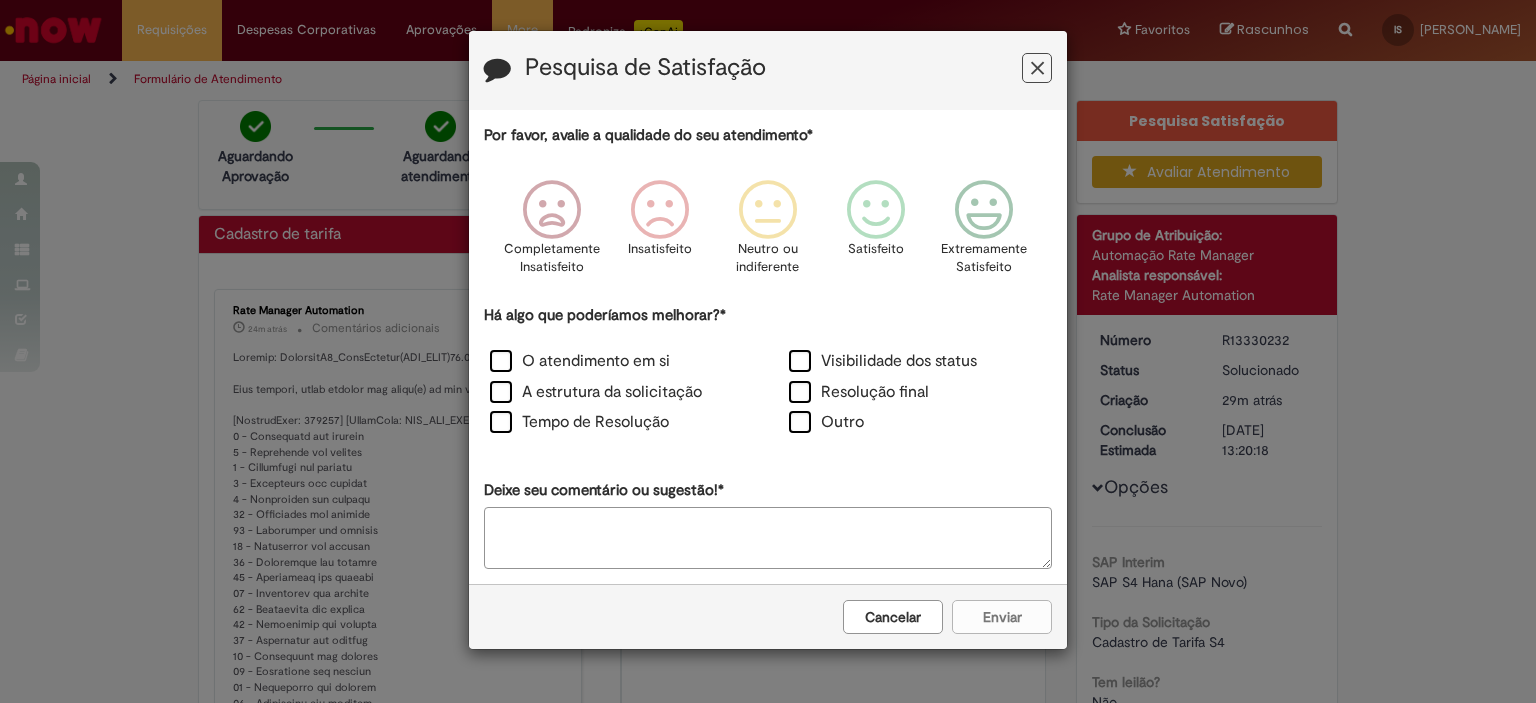 click on "Cancelar" at bounding box center (893, 617) 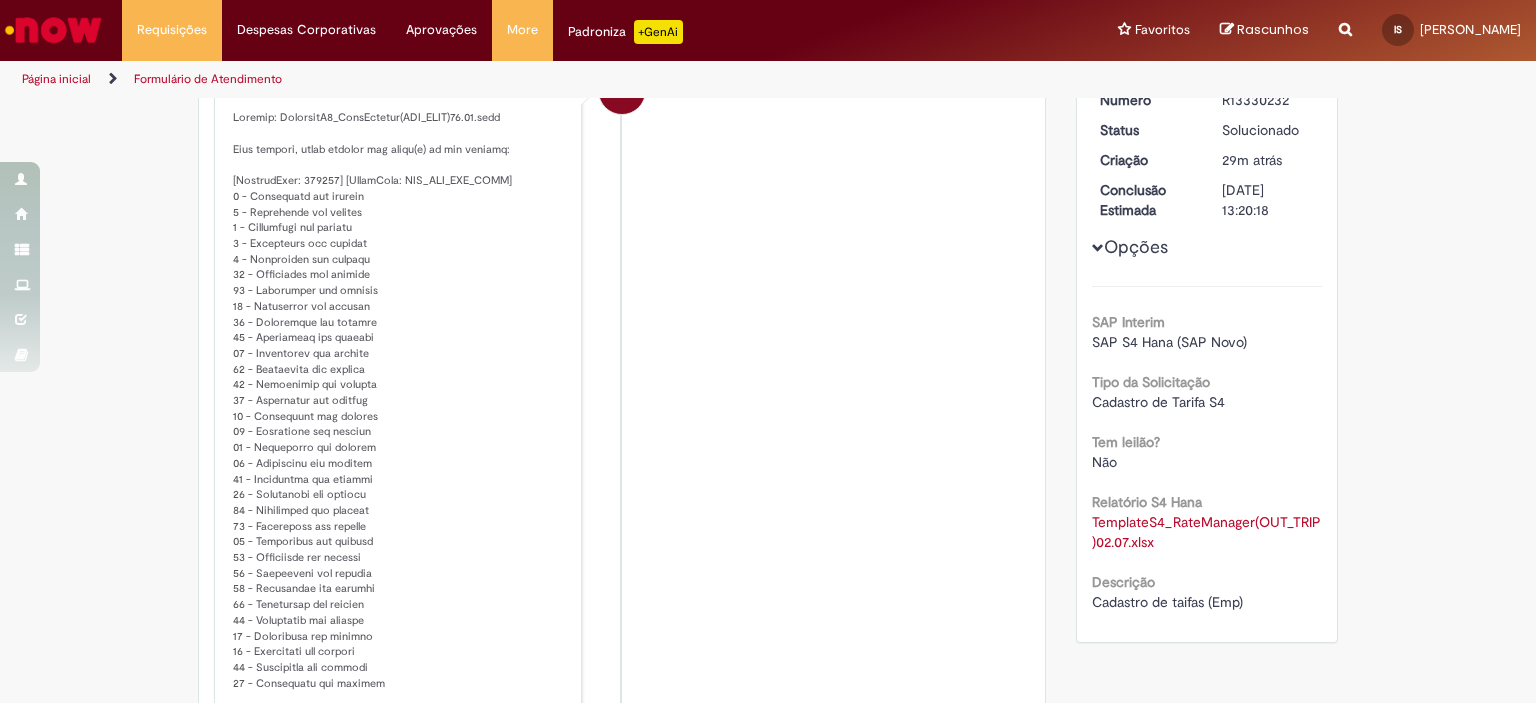 scroll, scrollTop: 300, scrollLeft: 0, axis: vertical 